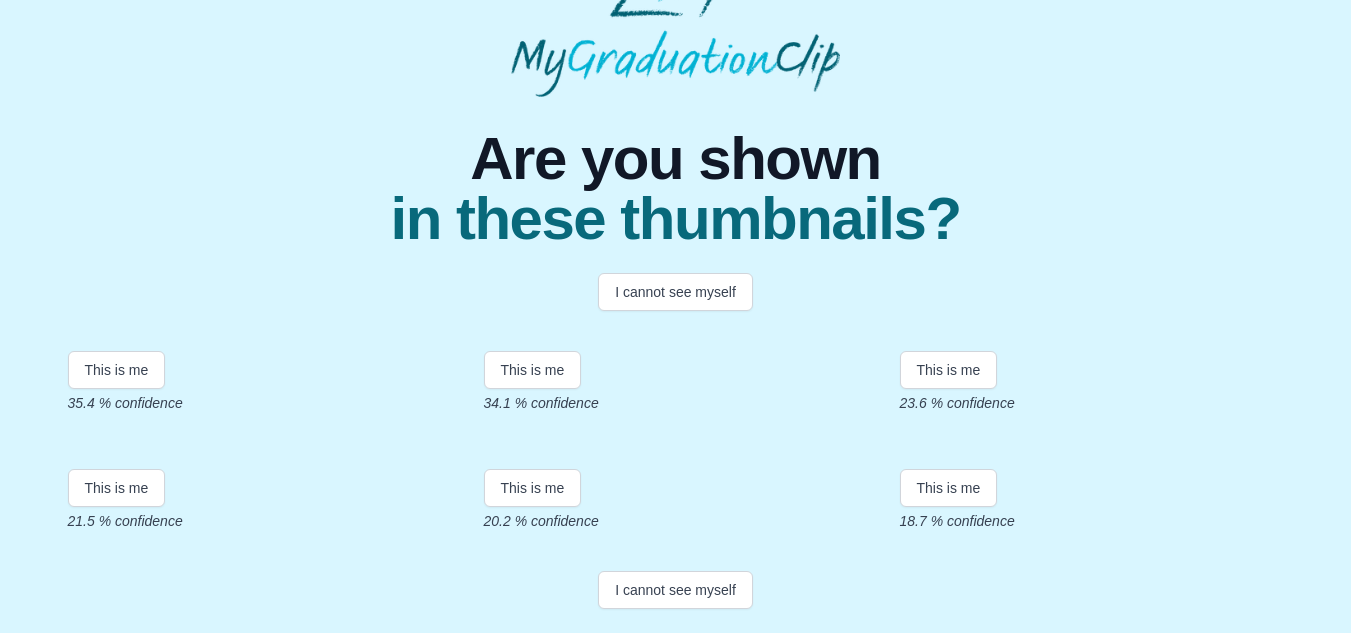 scroll, scrollTop: 494, scrollLeft: 0, axis: vertical 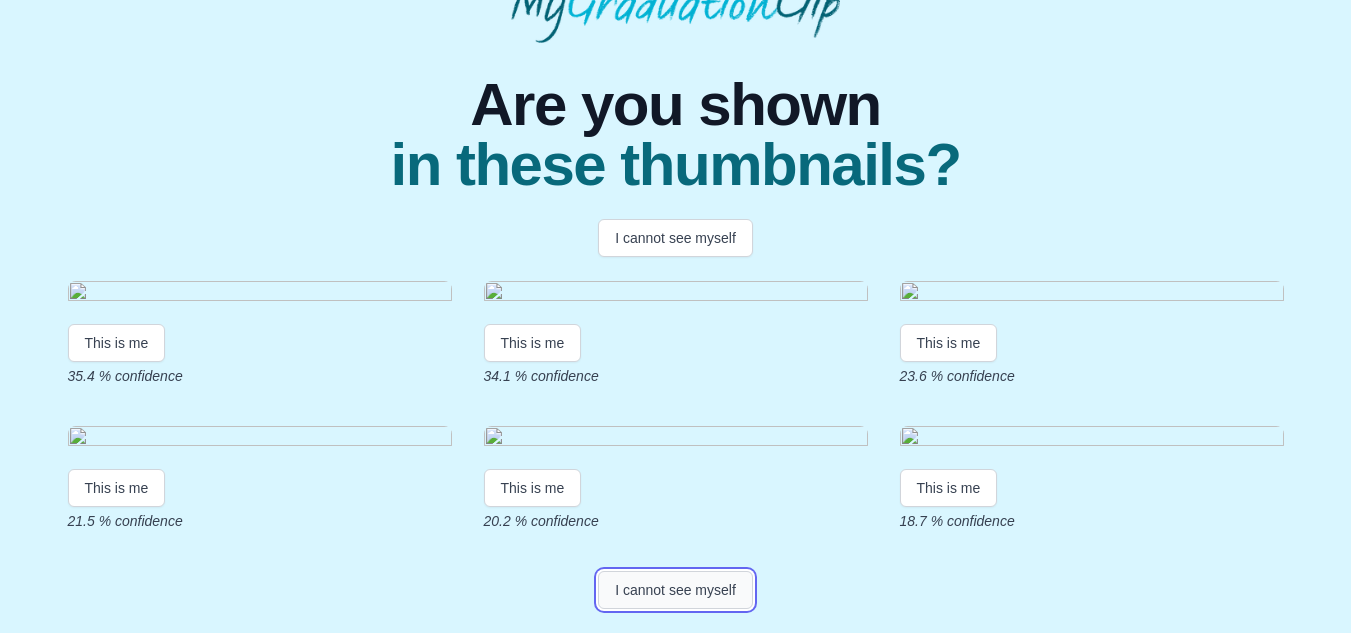 click on "I cannot see myself" at bounding box center [675, 590] 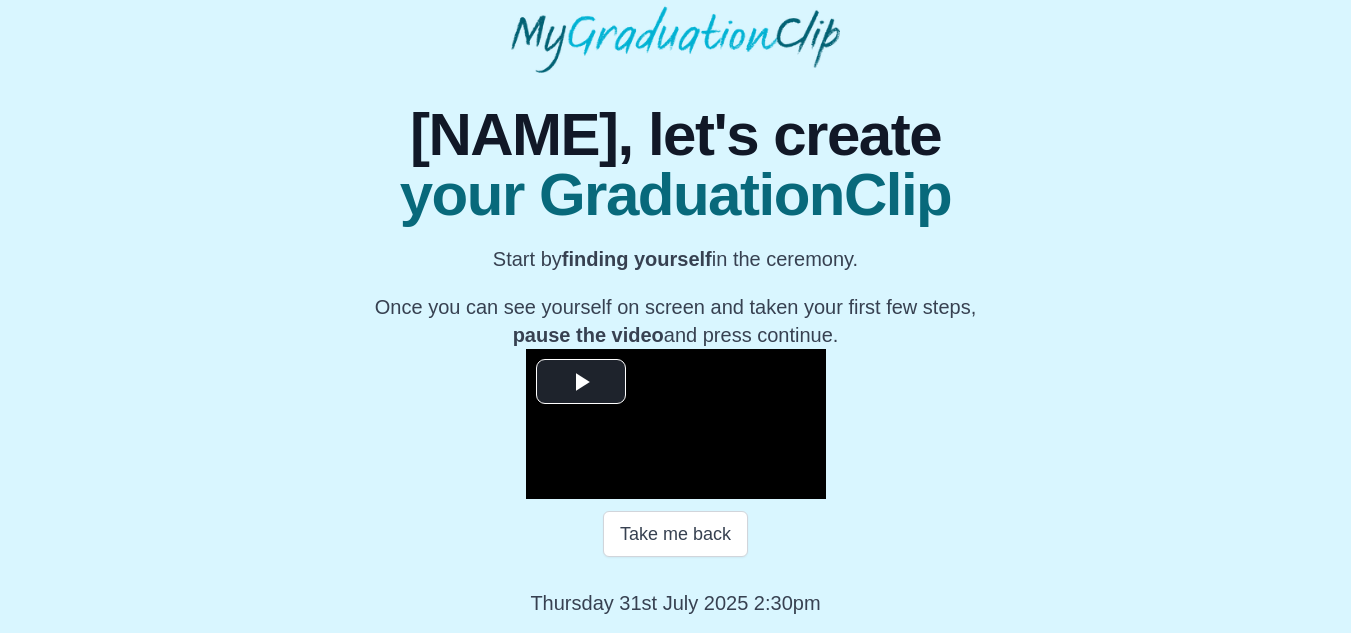 scroll, scrollTop: 377, scrollLeft: 0, axis: vertical 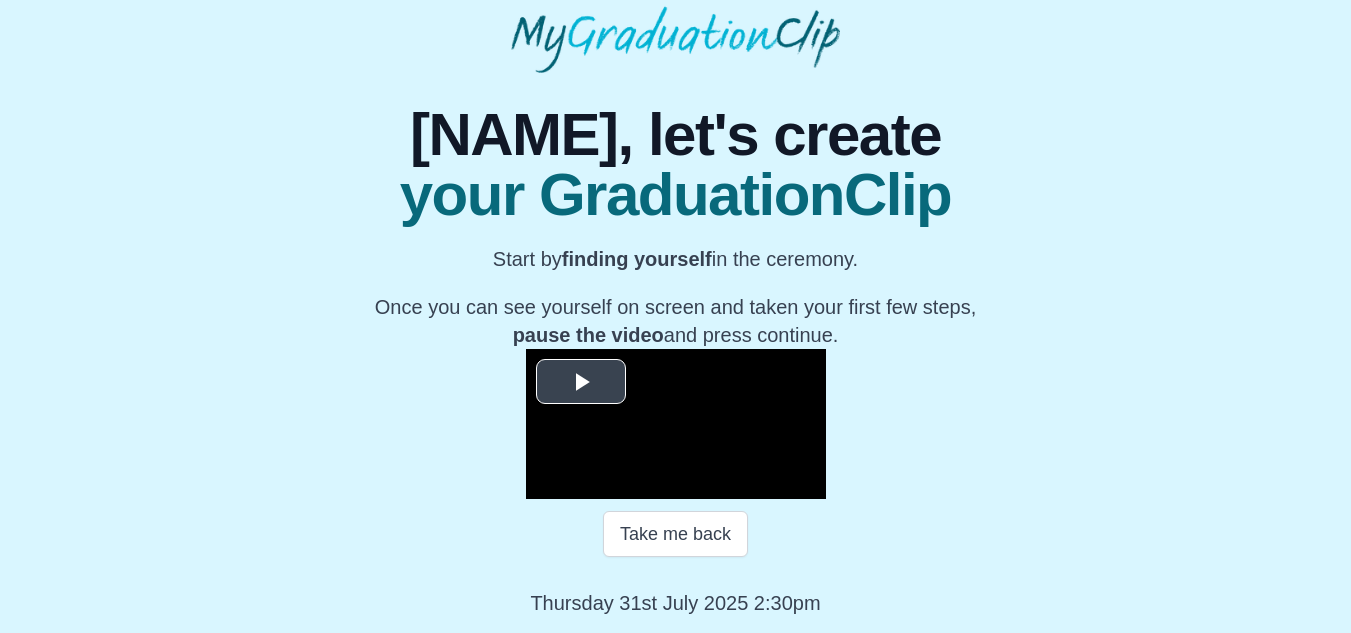 click at bounding box center (581, 382) 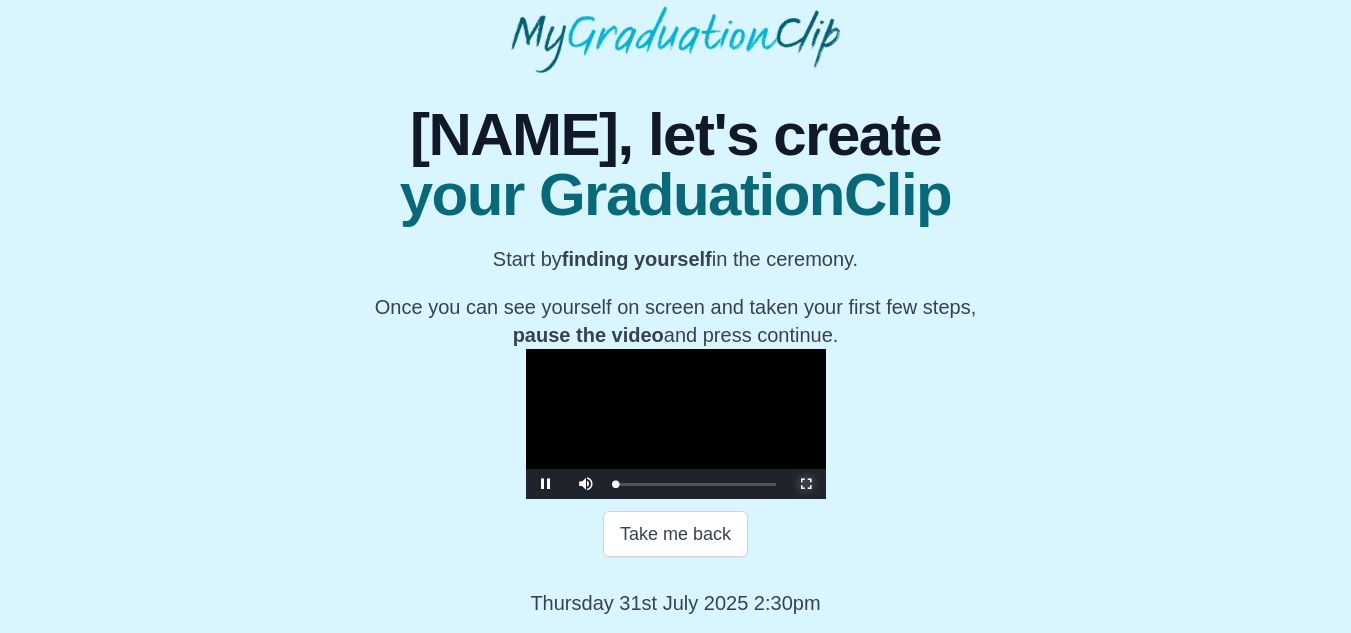 click at bounding box center (806, 484) 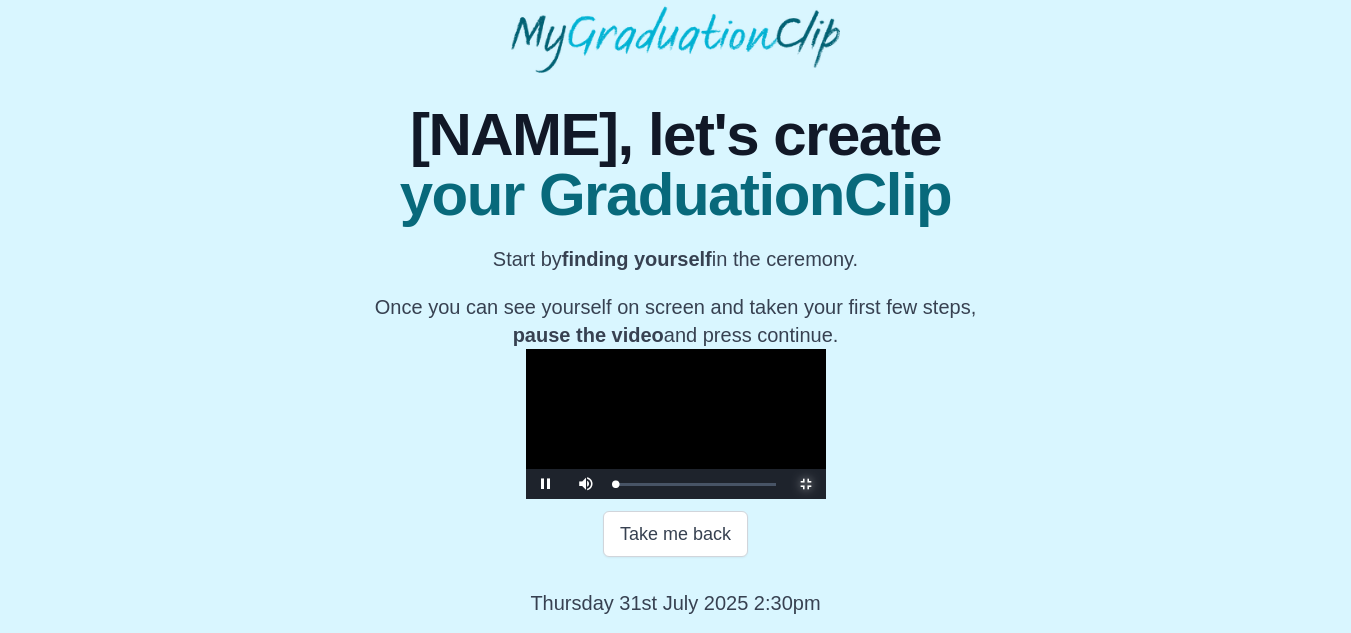 scroll, scrollTop: 0, scrollLeft: 0, axis: both 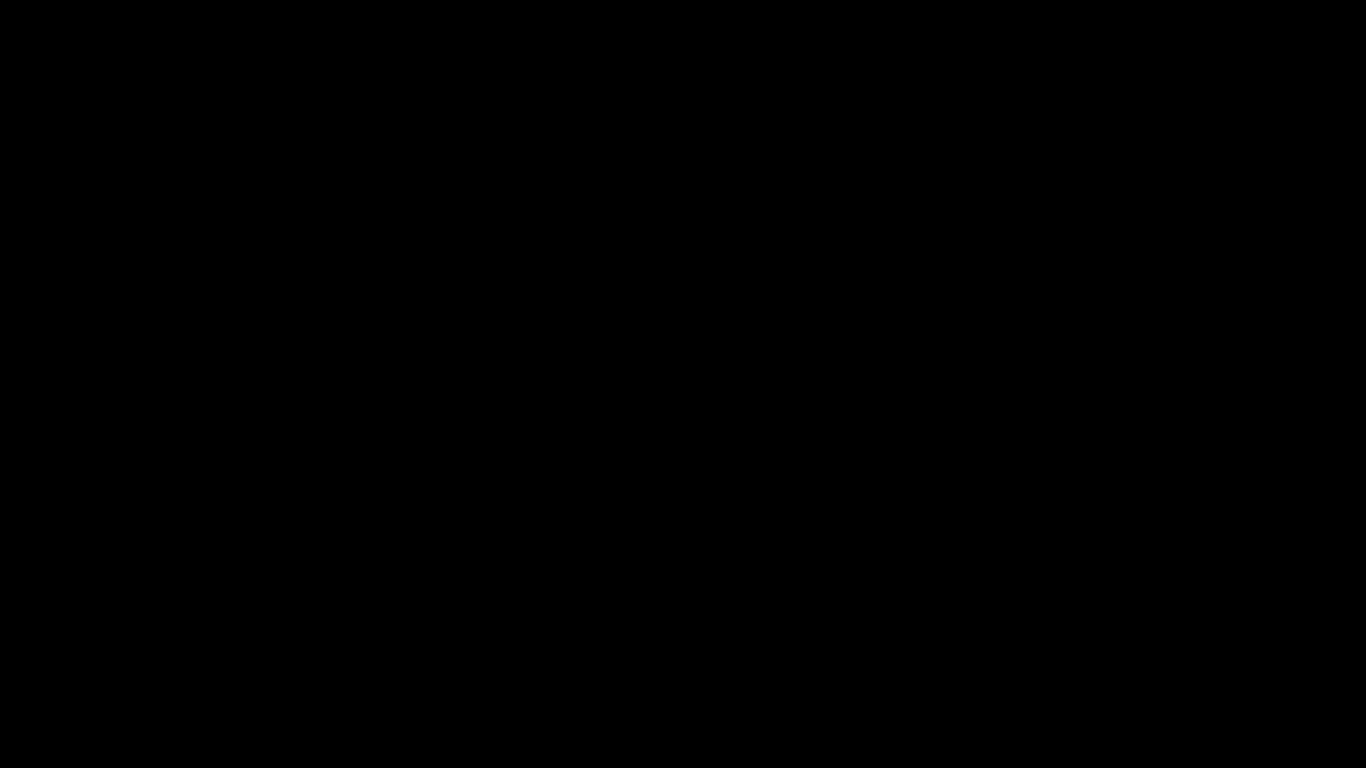 type 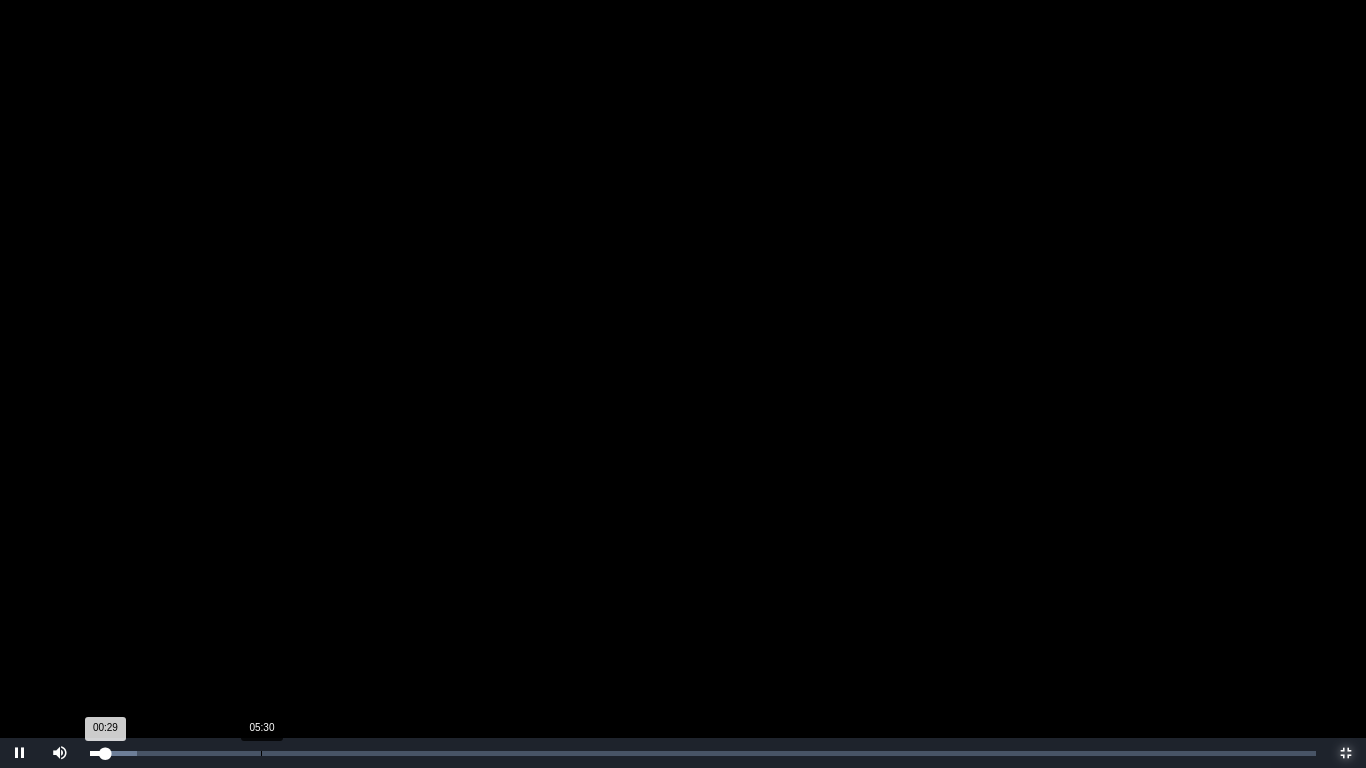click on "05:30" at bounding box center [261, 753] 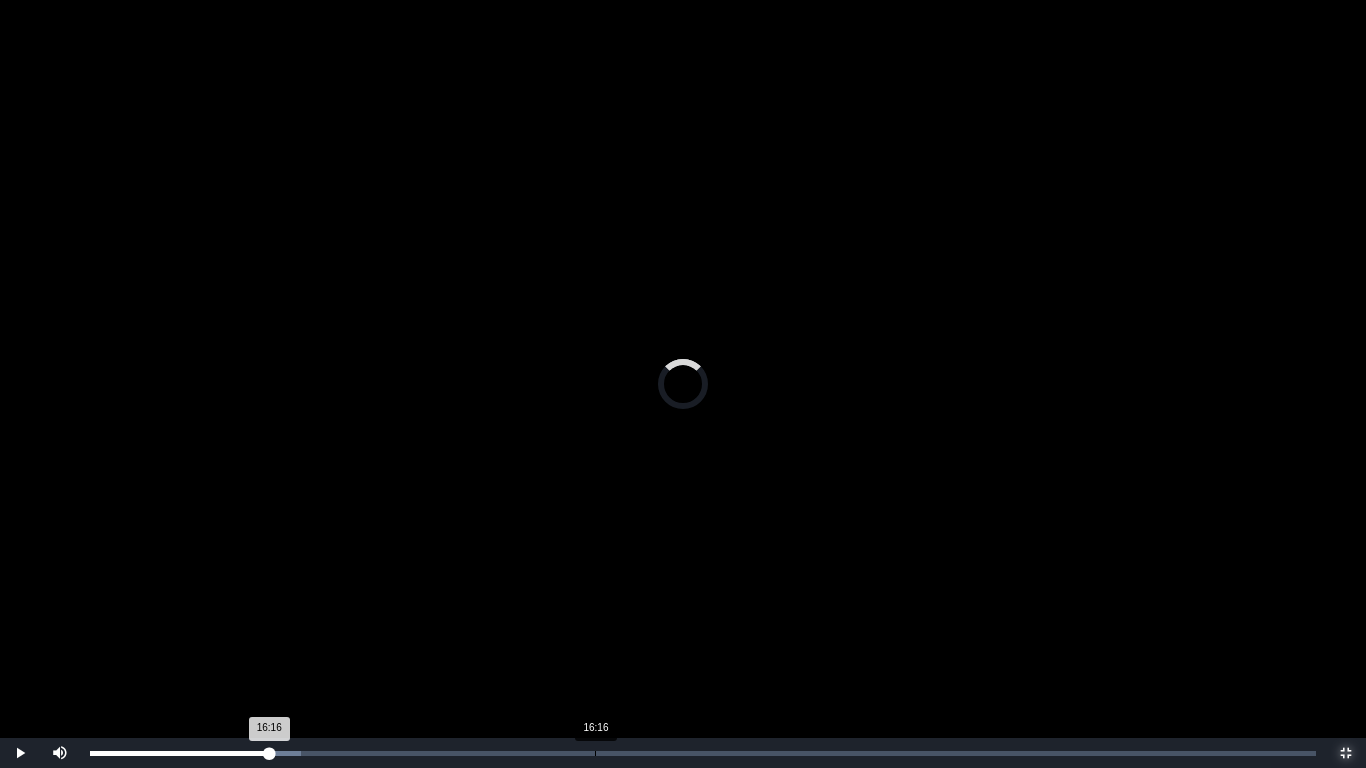 click on "16:16" at bounding box center [595, 753] 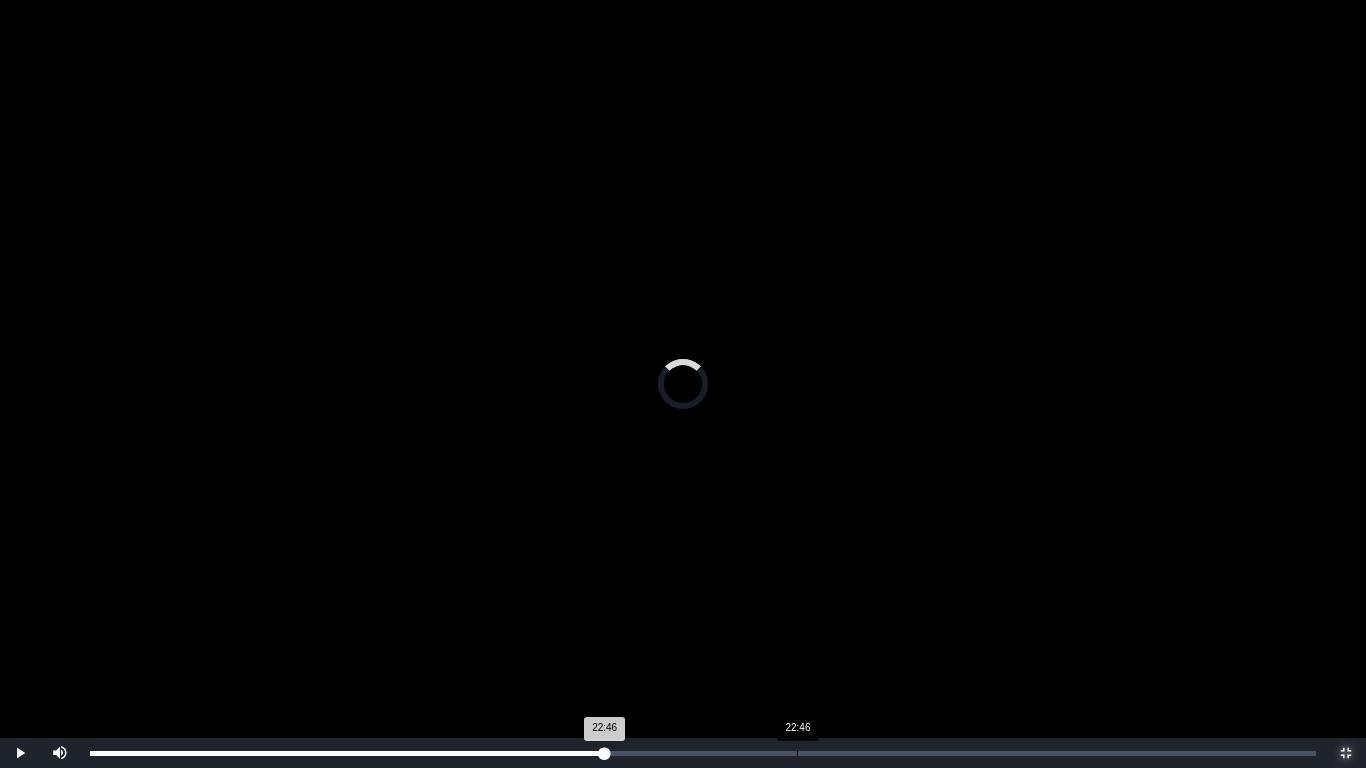 click on "22:46" at bounding box center [797, 753] 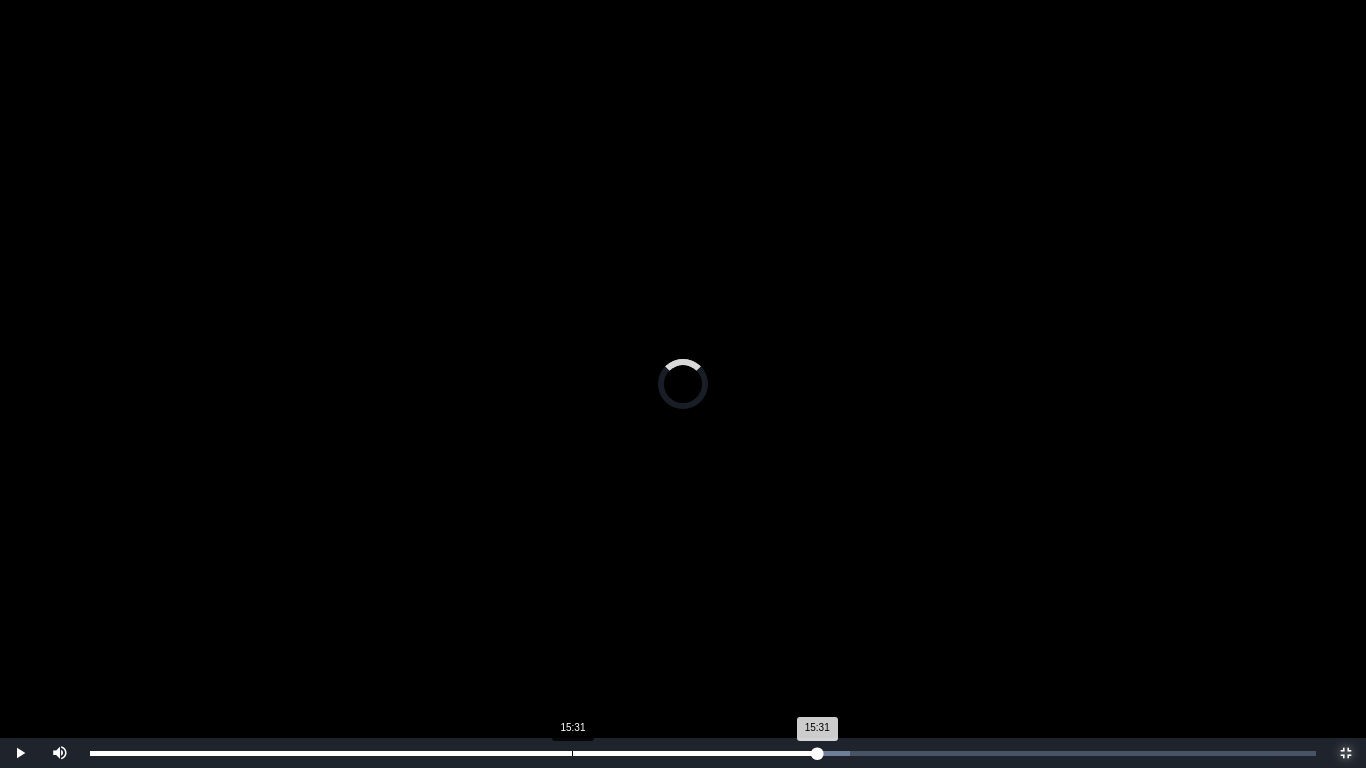 click on "Loaded : 0% 15:31 15:31 Progress : 0%" at bounding box center (703, 753) 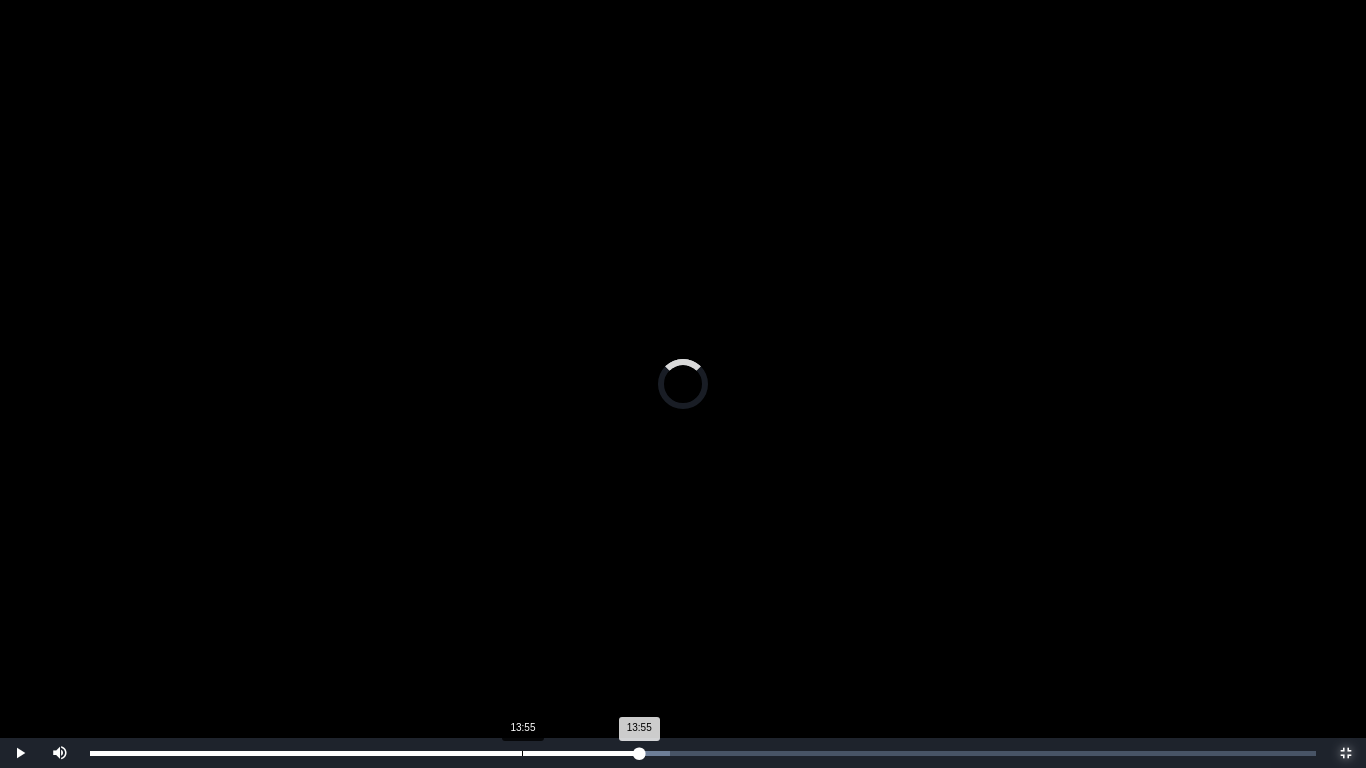 click on "13:55" at bounding box center (522, 753) 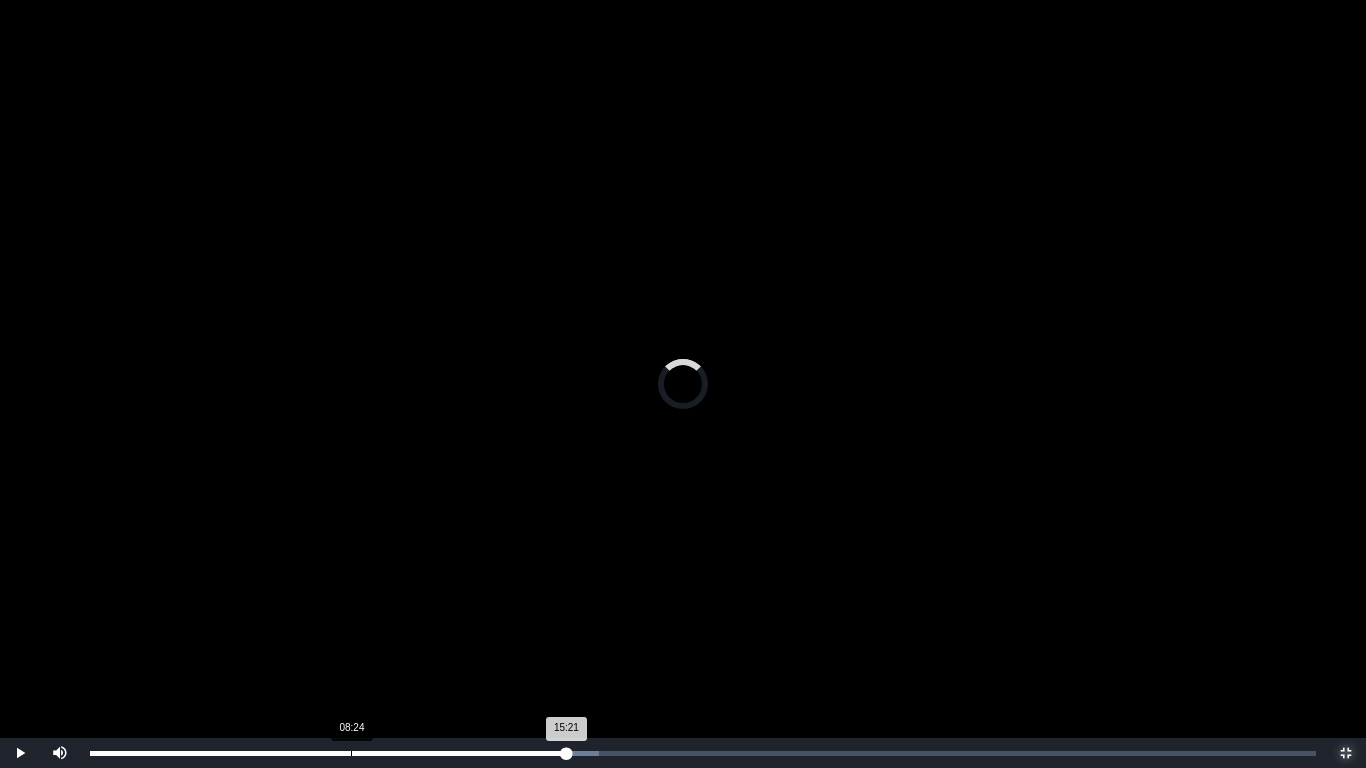 click on "Loaded : 0% 08:24 15:21 Progress : 0%" at bounding box center [703, 753] 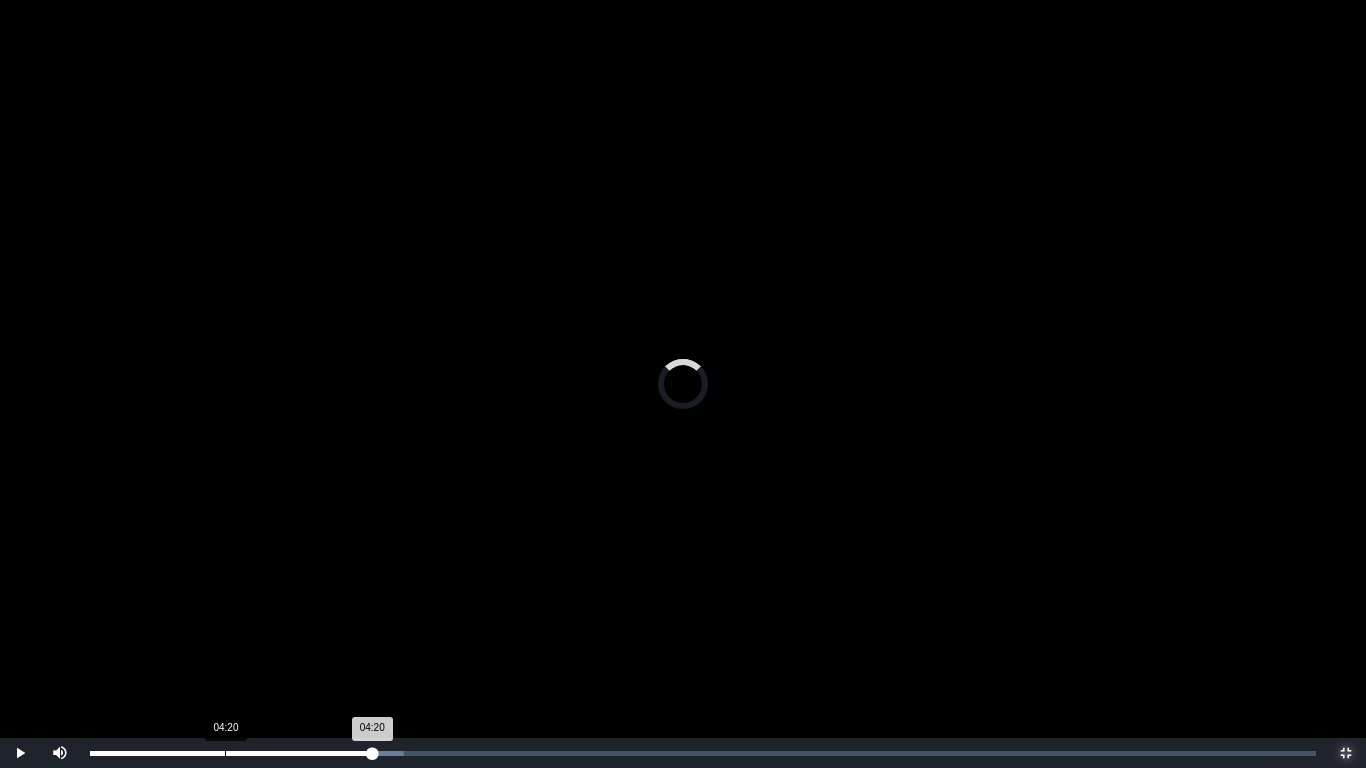 click on "Loaded : 0% 04:20 04:20 Progress : 0%" at bounding box center [703, 753] 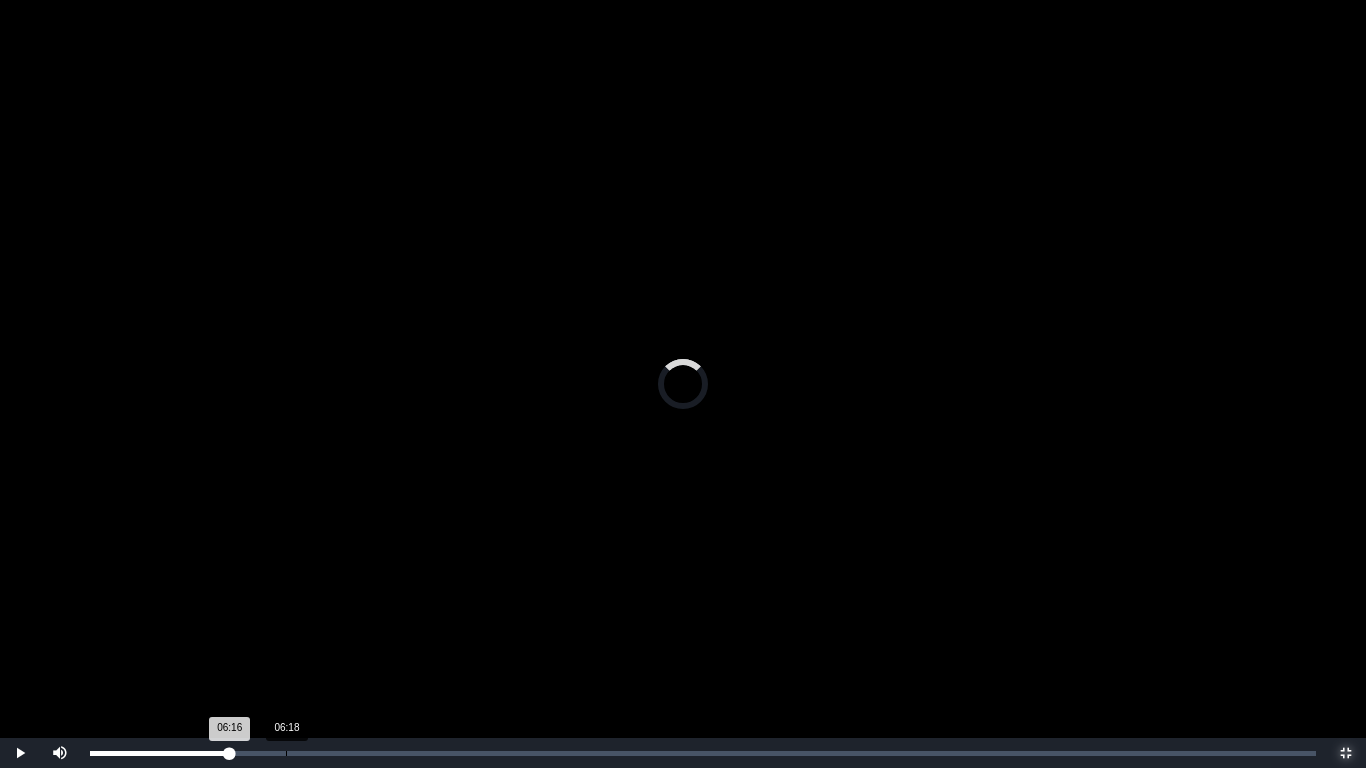 click on "Loaded : 0% 06:18 06:16 Progress : 0%" at bounding box center (703, 753) 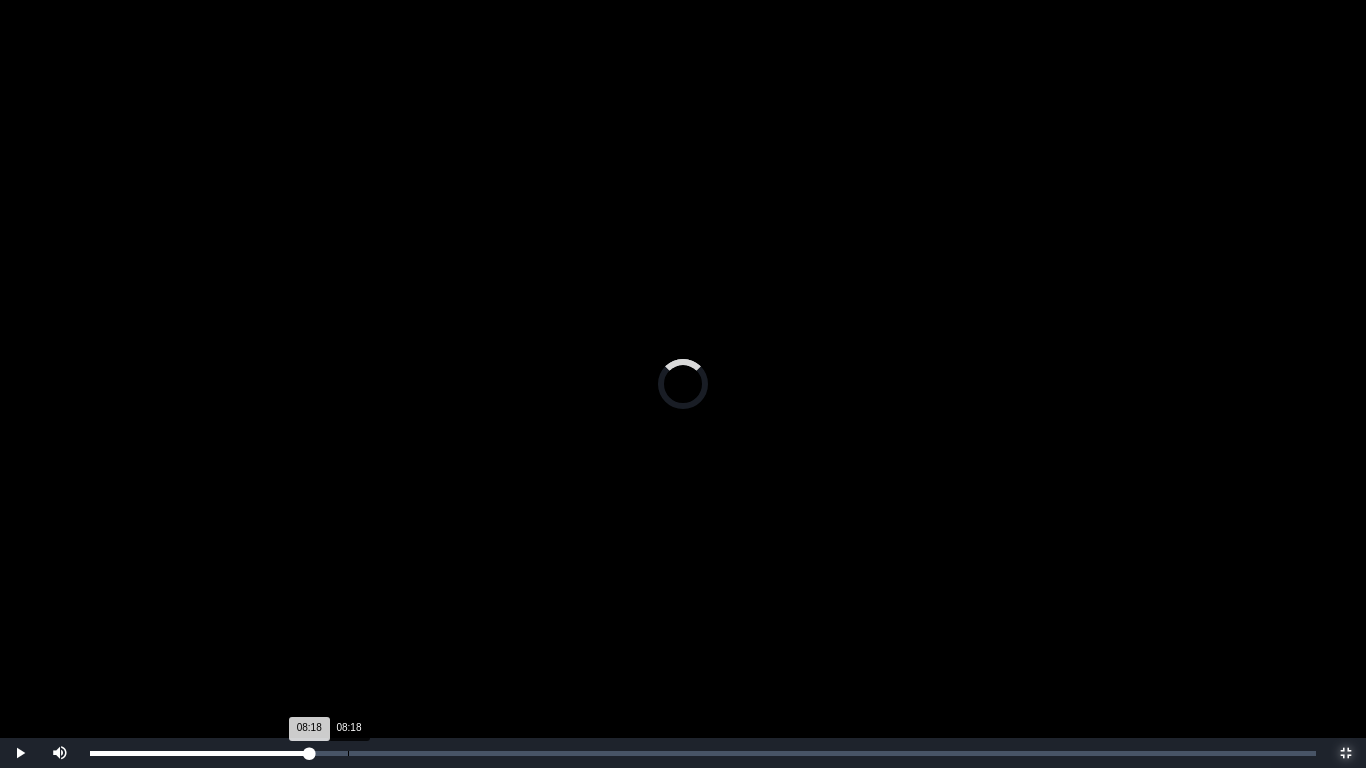 click on "08:18" at bounding box center (348, 753) 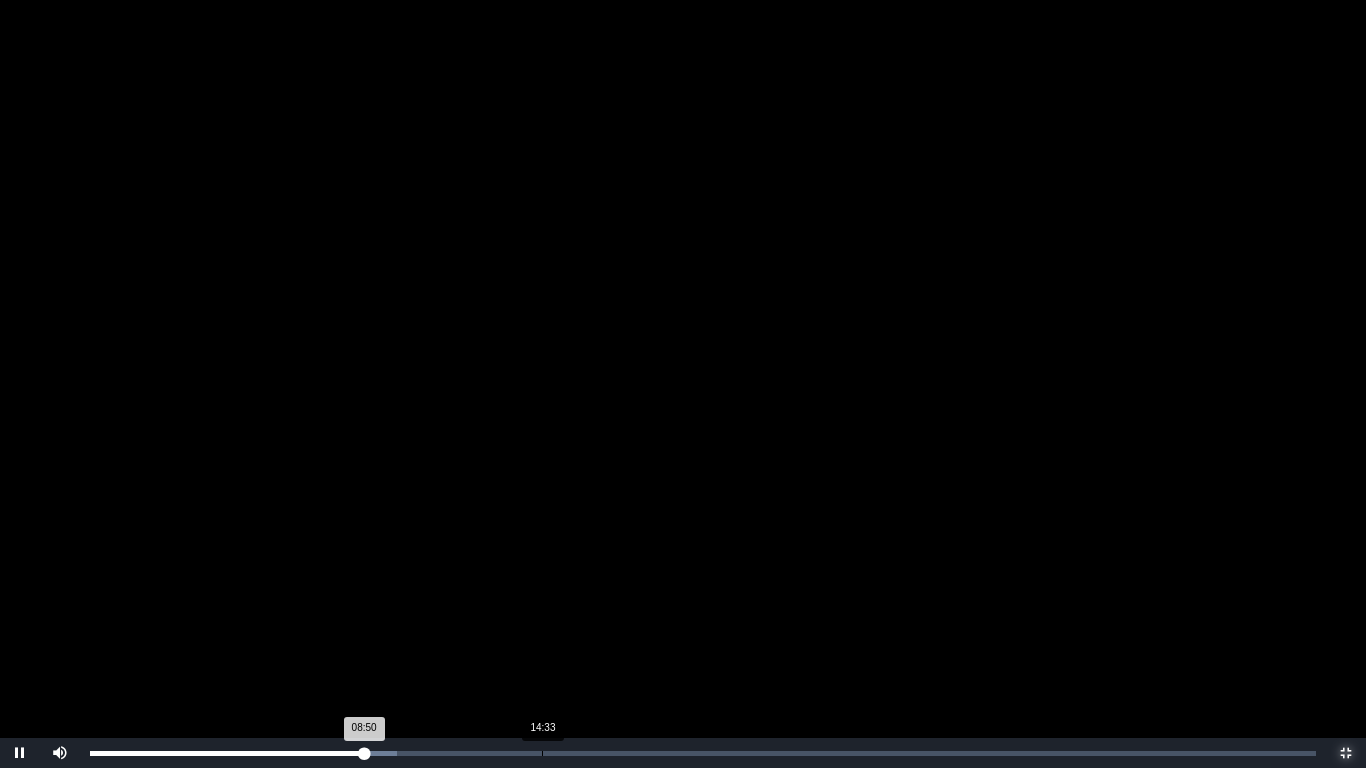 click on "Loaded : 0% 14:33 08:50 Progress : 0%" at bounding box center [703, 753] 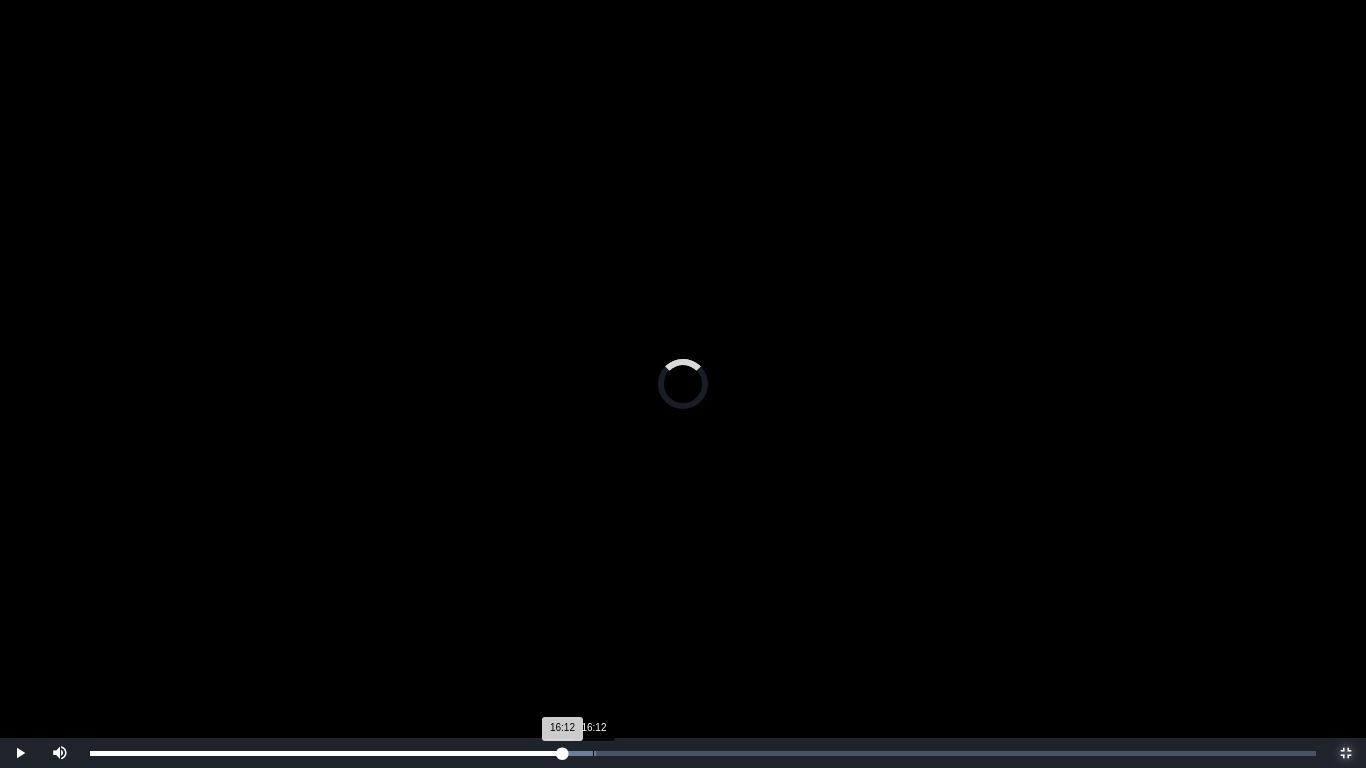 click on "Loaded : 0% 16:12 16:12 Progress : 0%" at bounding box center (703, 753) 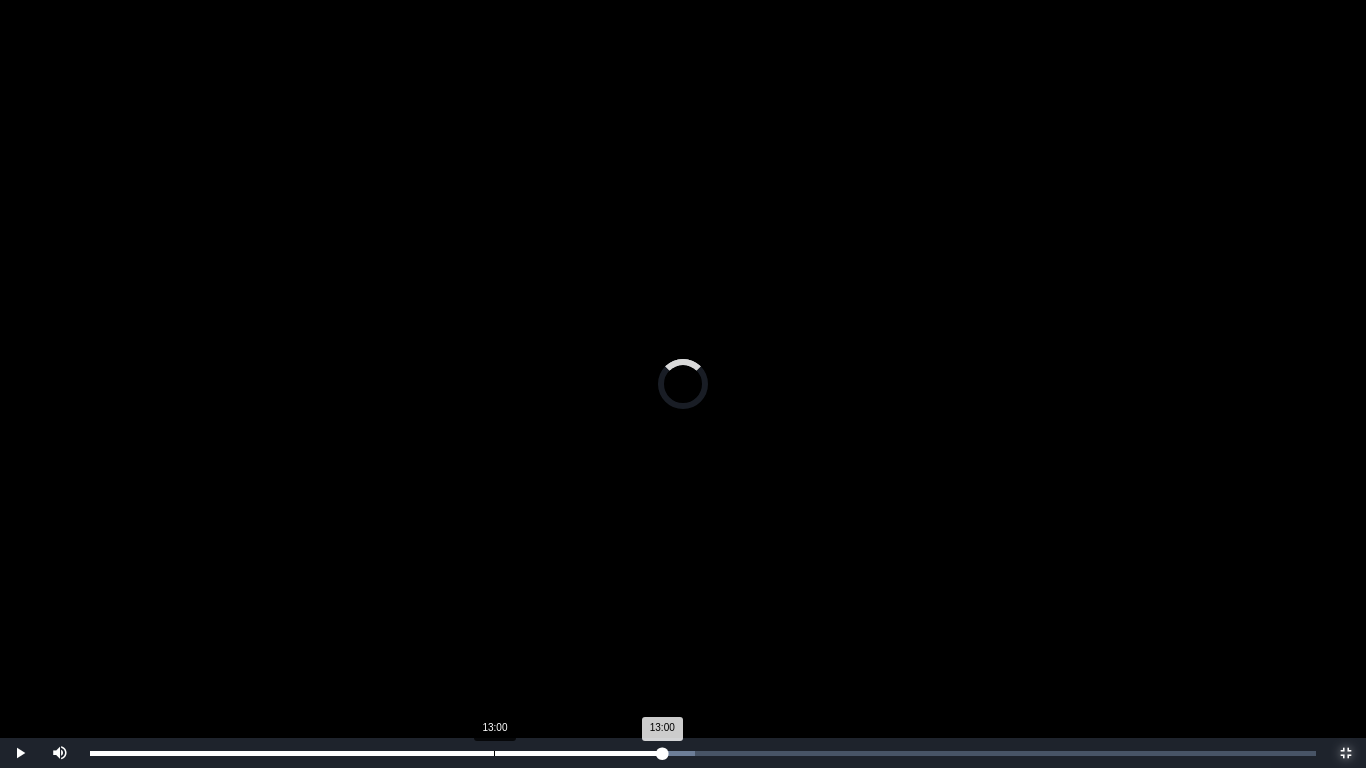 click on "13:00" at bounding box center [494, 753] 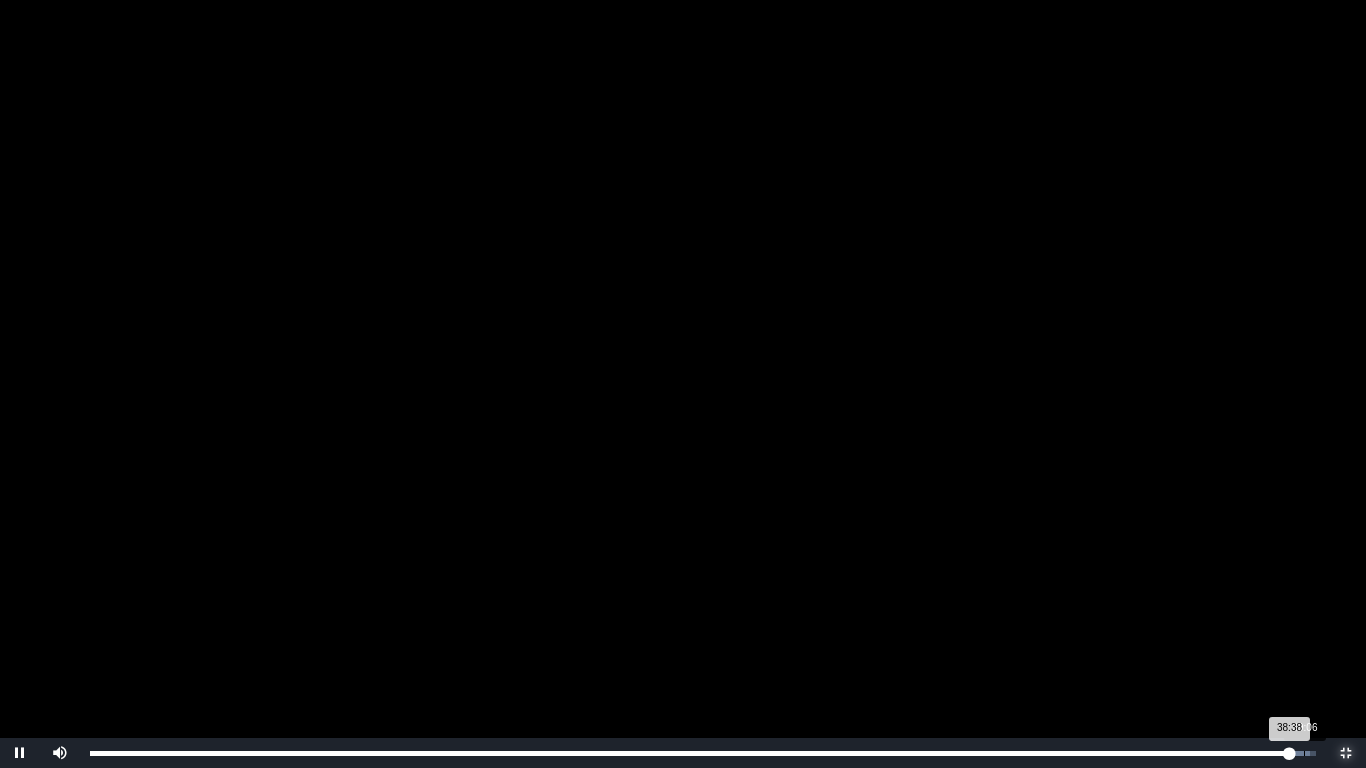 click on "Loaded : 0% 39:06 38:38 Progress : 0%" at bounding box center (703, 753) 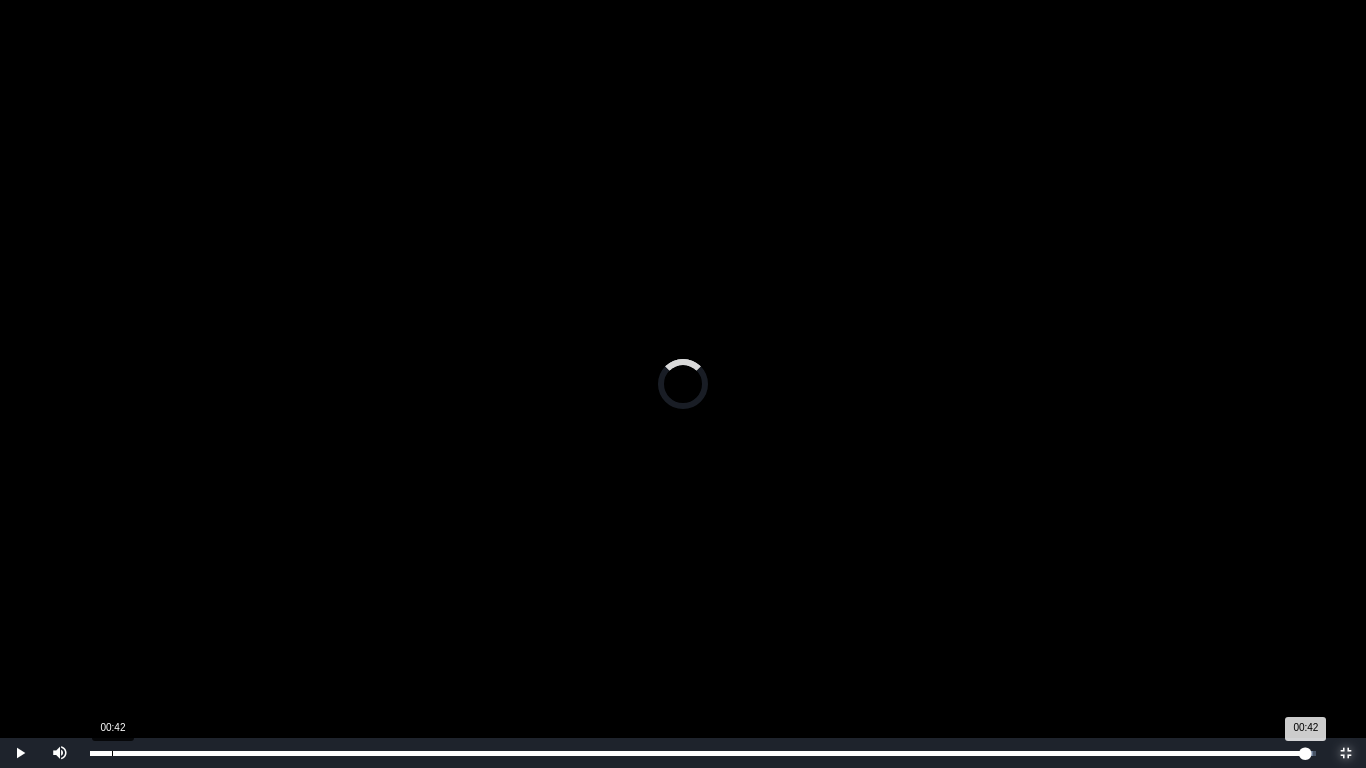 click on "00:42" at bounding box center [112, 753] 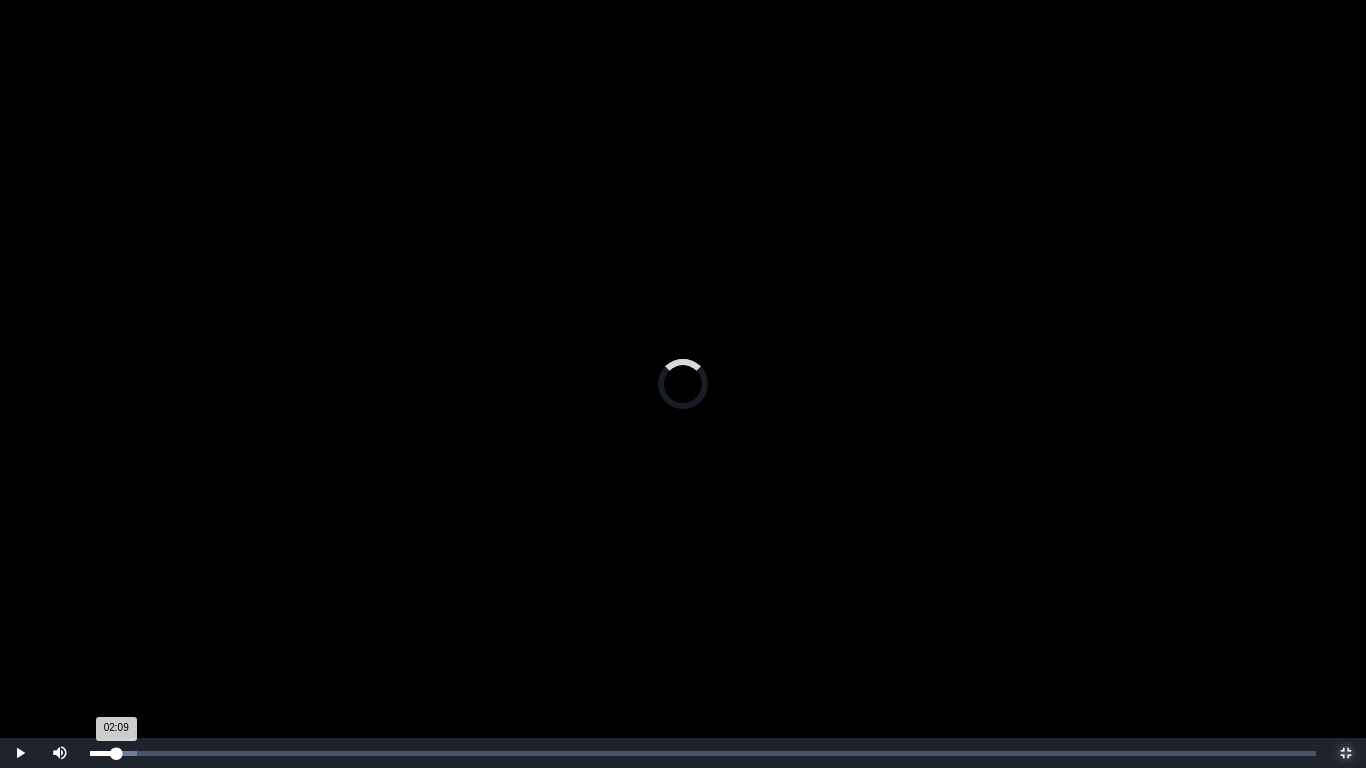 click on "Loaded : 0% 02:09 02:09 Progress : 0%" at bounding box center (703, 753) 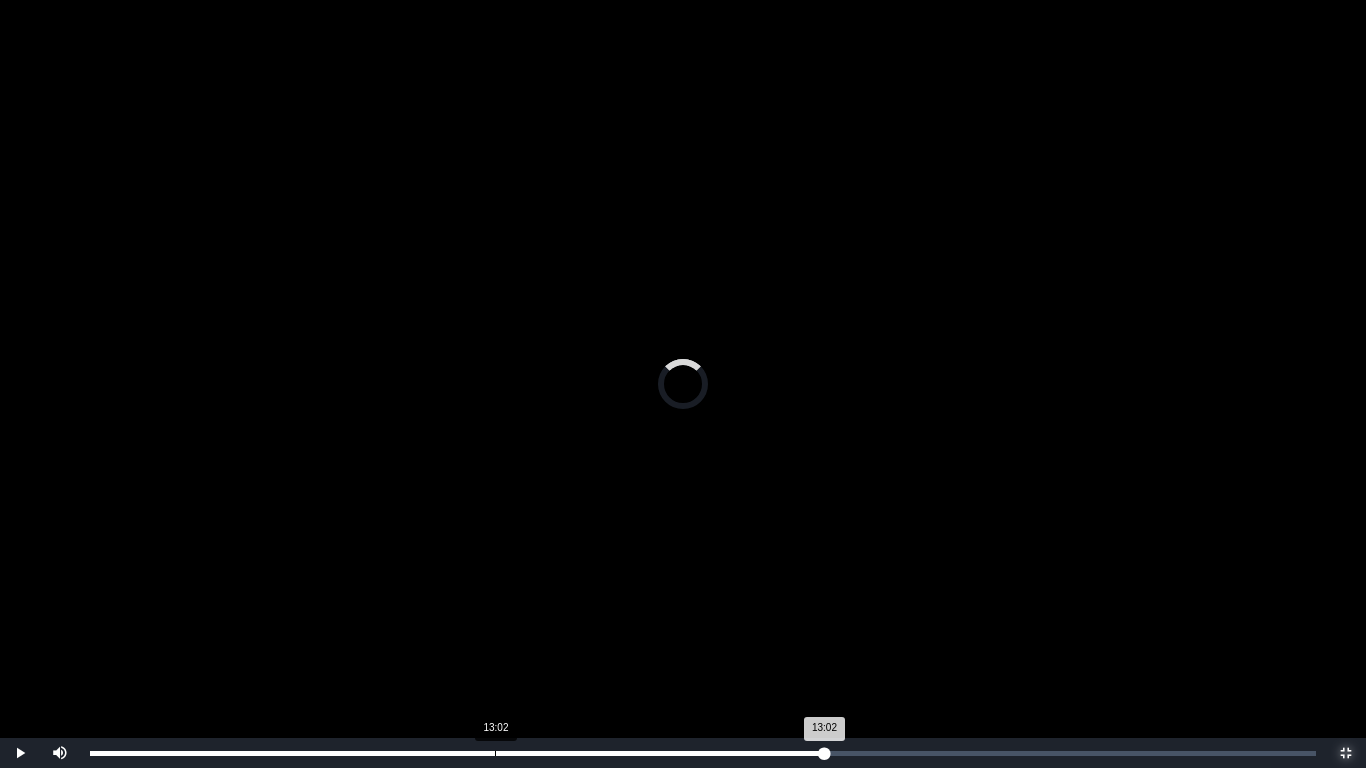 click on "13:02" at bounding box center [495, 753] 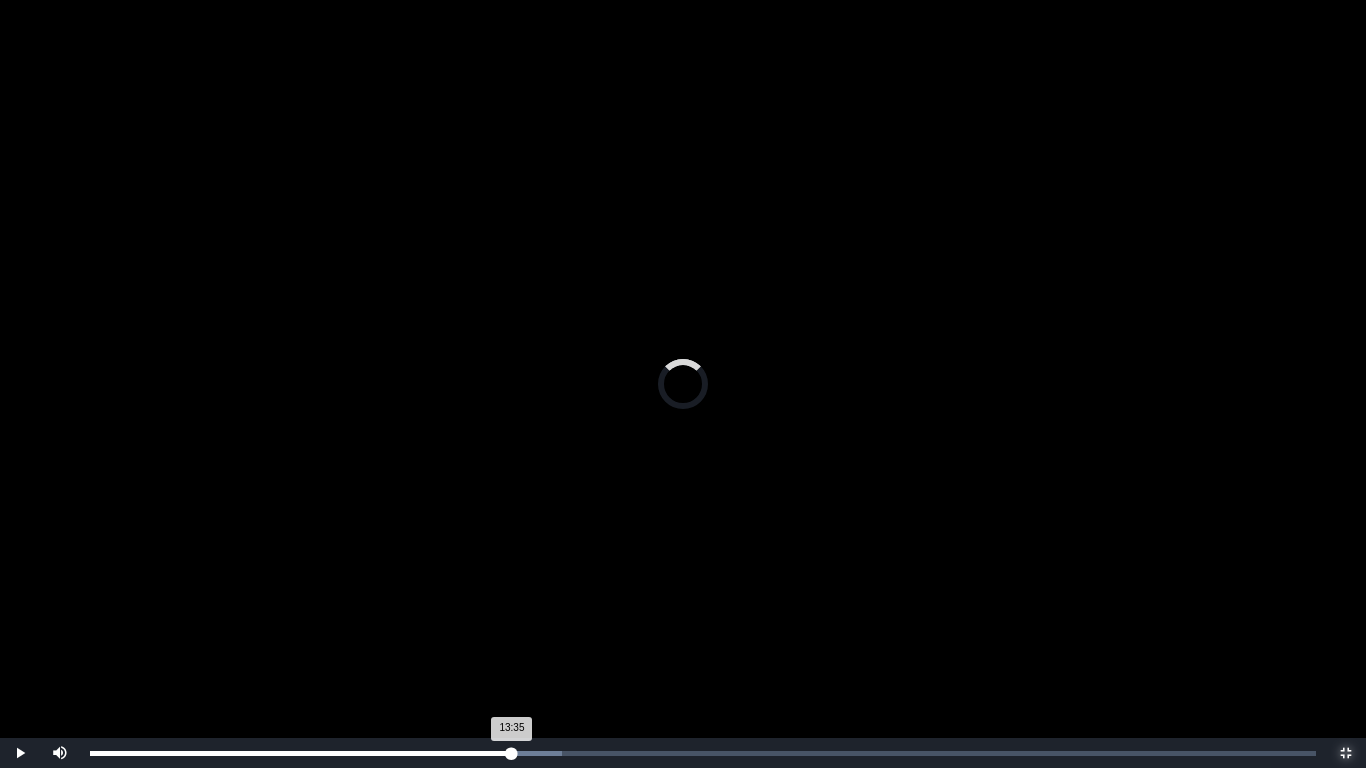 click on "Loaded : 0% 13:35 13:35 Progress : 0%" at bounding box center (703, 753) 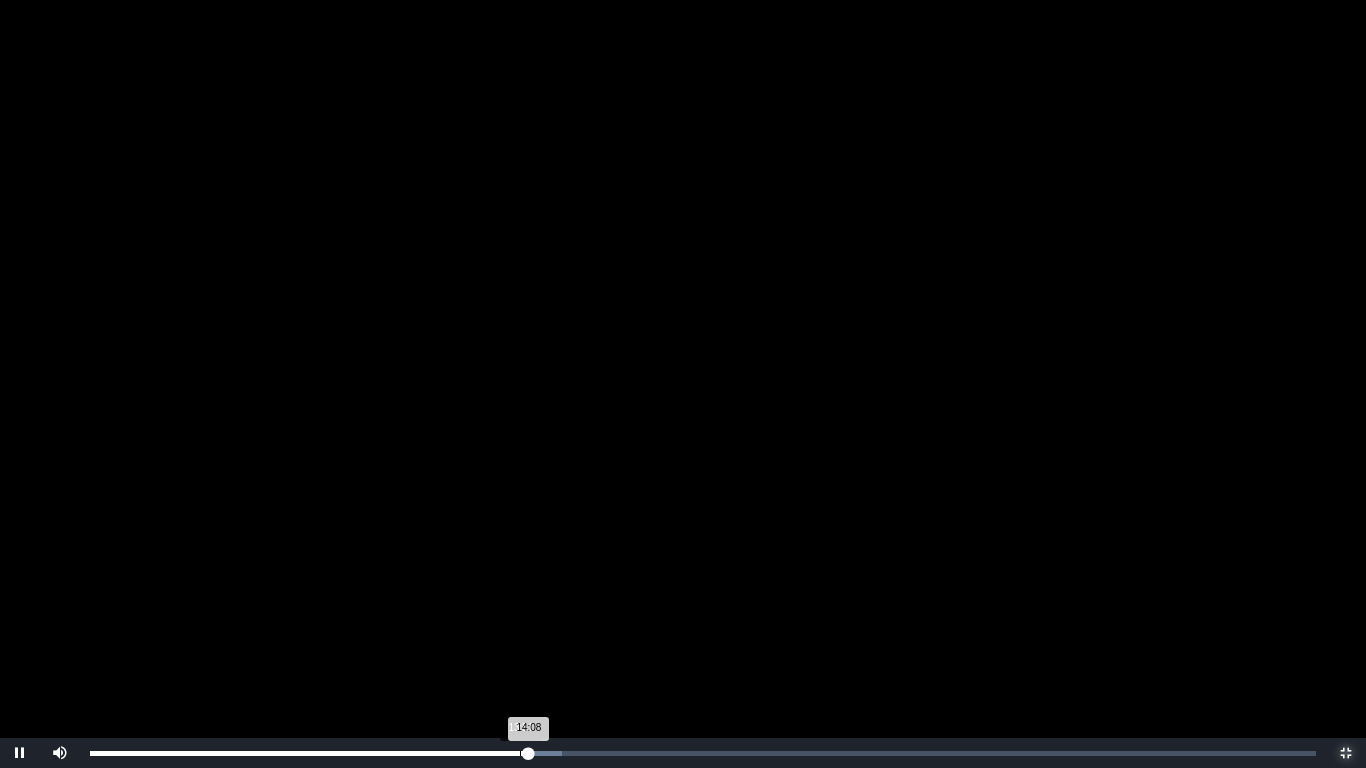 click on "13:51" at bounding box center [520, 753] 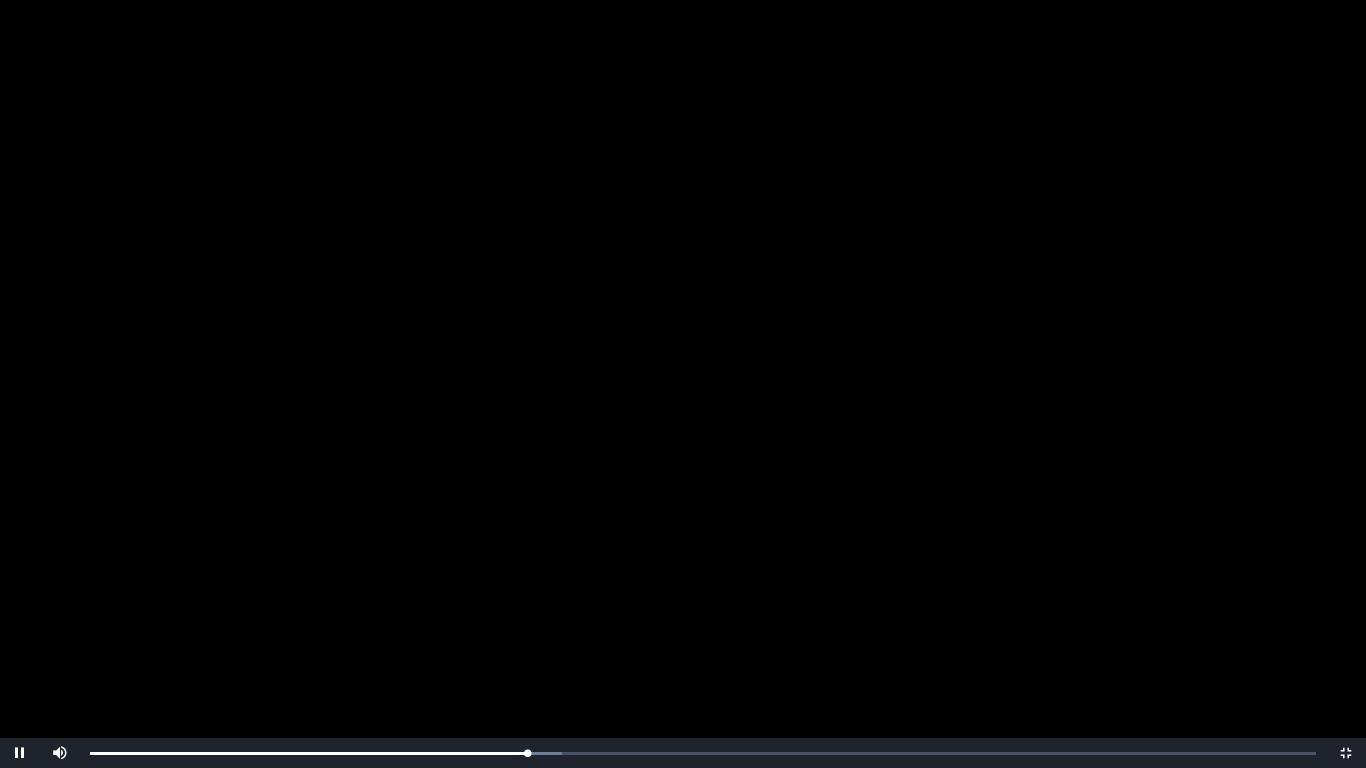 click at bounding box center (683, 384) 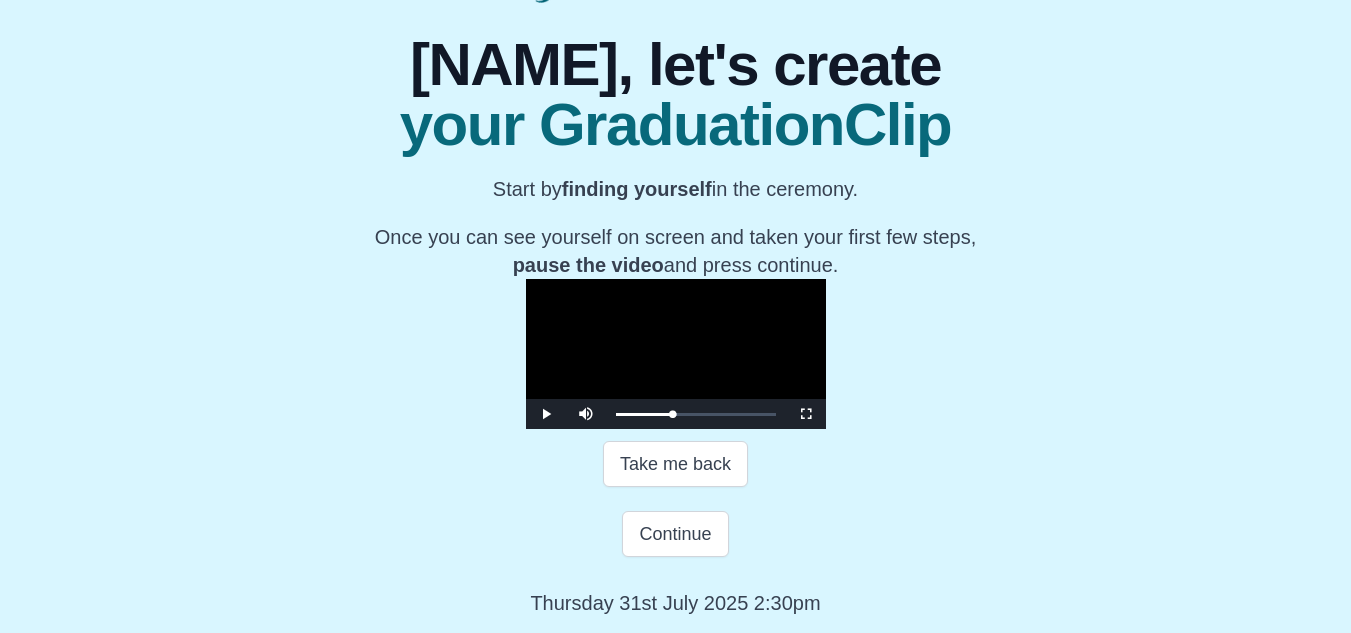 scroll, scrollTop: 447, scrollLeft: 0, axis: vertical 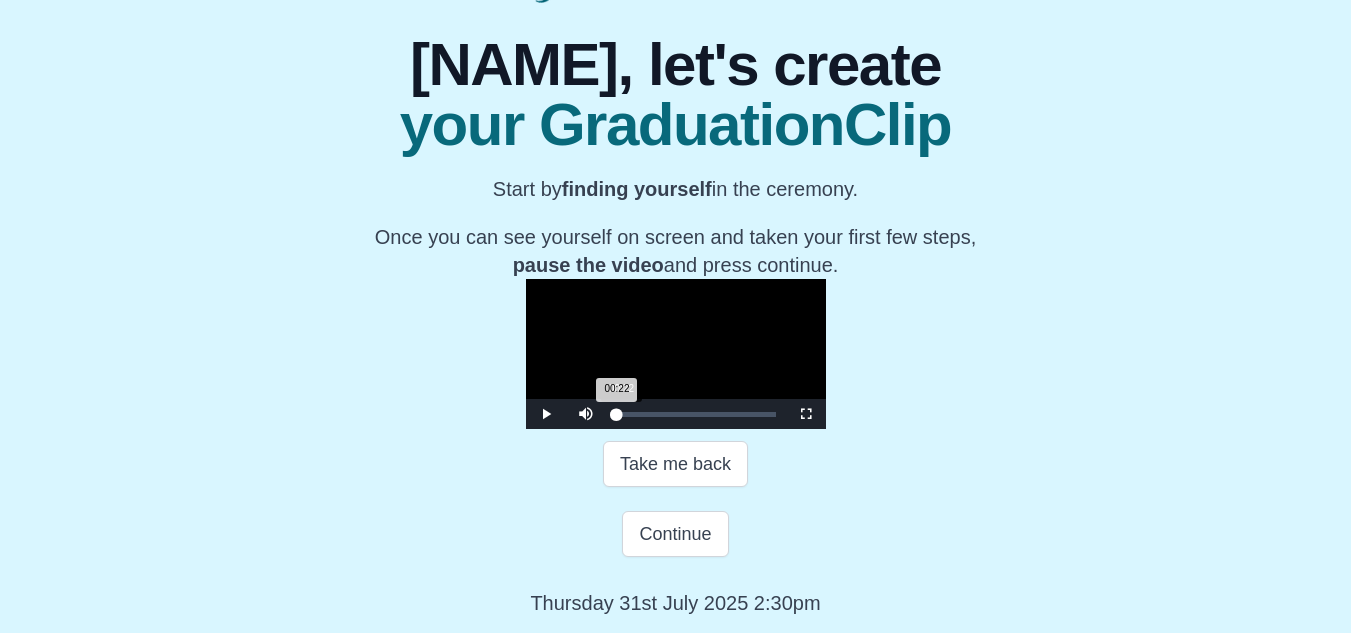 drag, startPoint x: 623, startPoint y: 421, endPoint x: 433, endPoint y: 408, distance: 190.44421 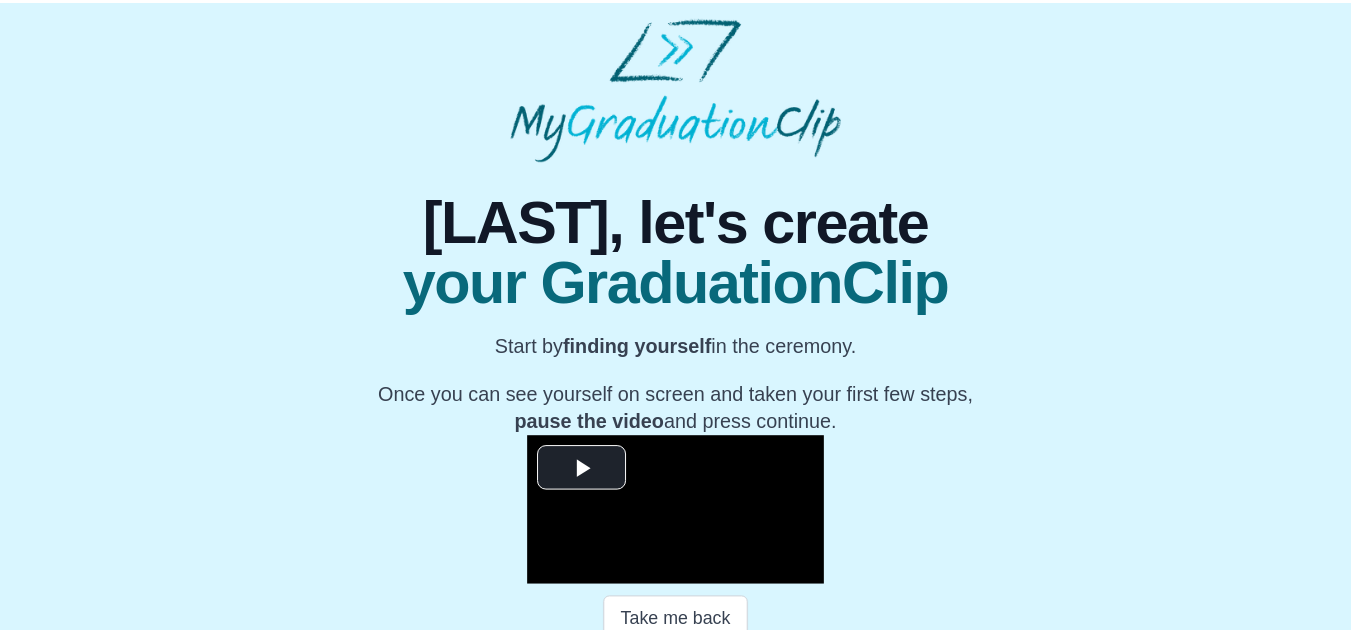 scroll, scrollTop: 0, scrollLeft: 0, axis: both 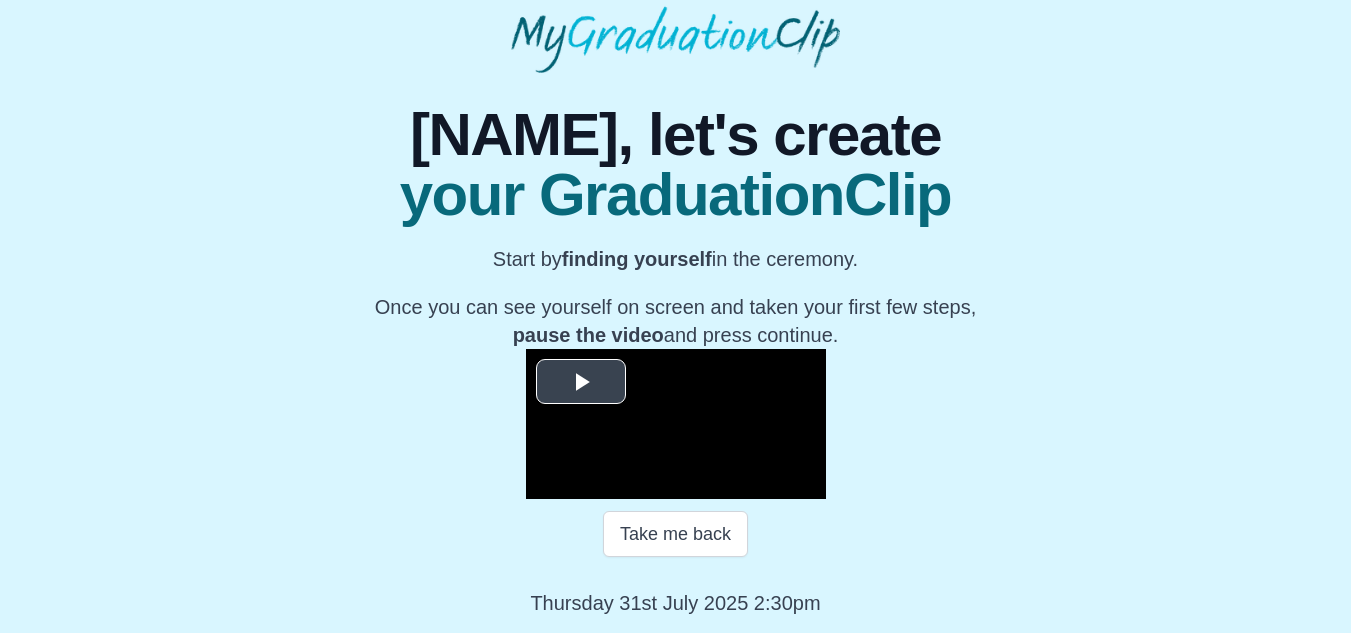 click at bounding box center (581, 382) 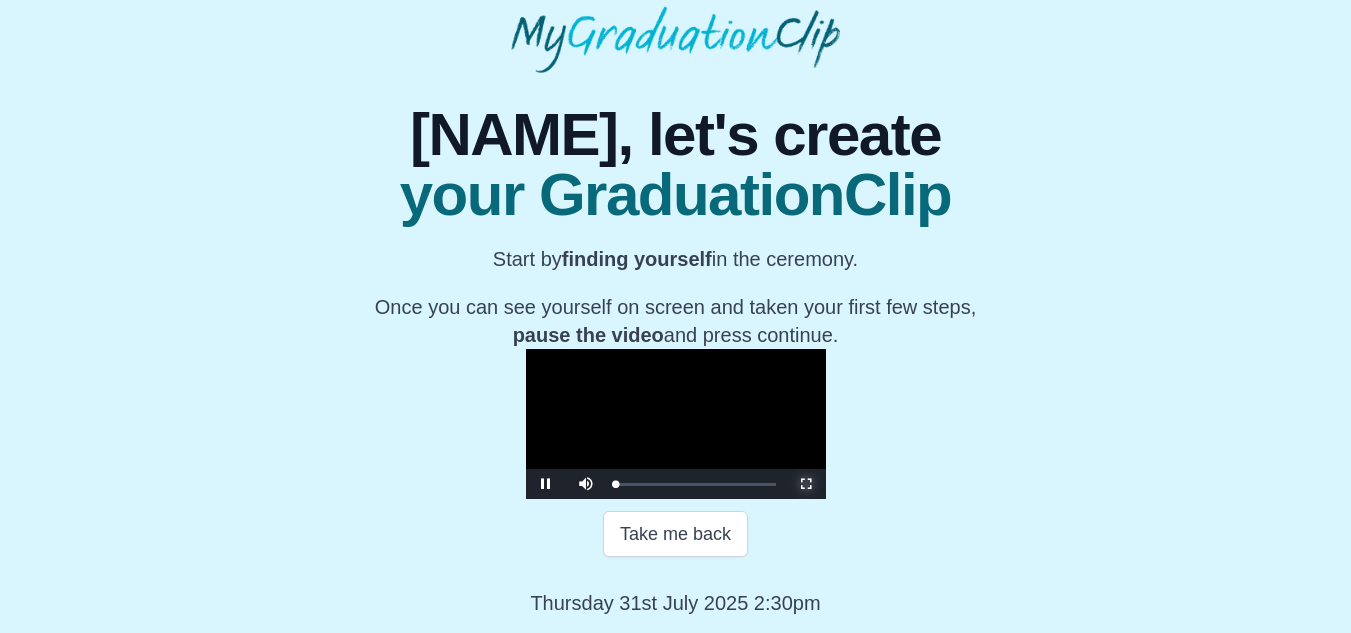 click at bounding box center [806, 484] 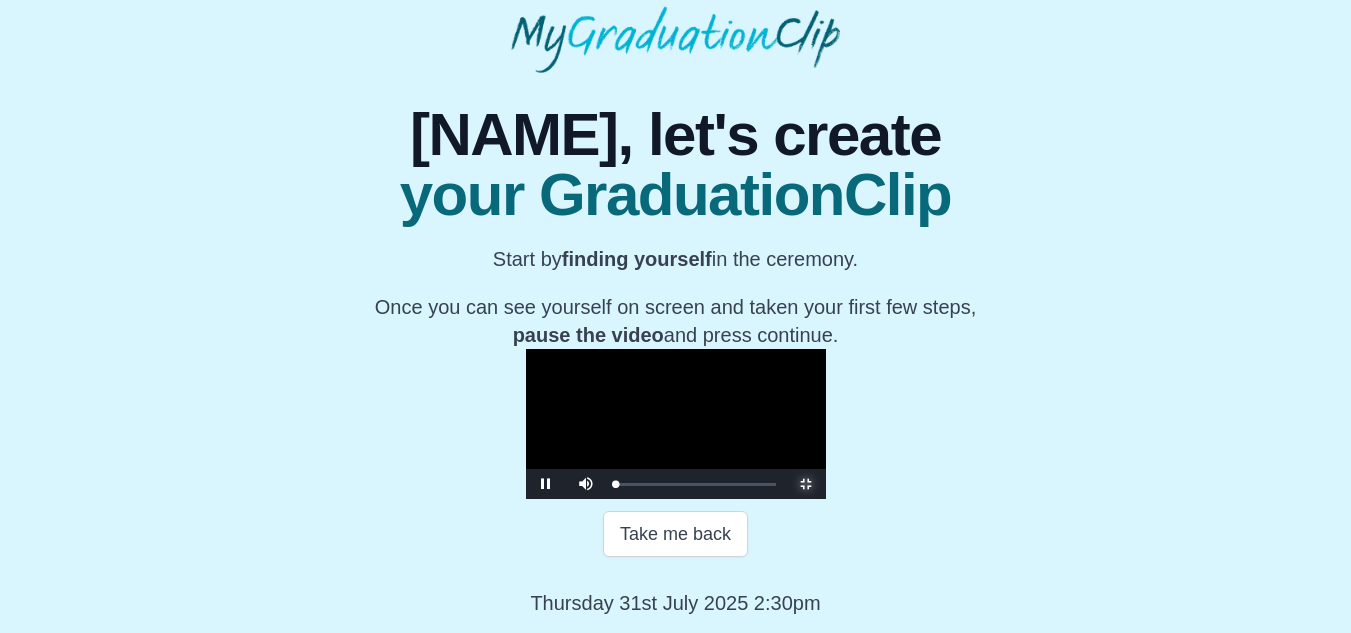 scroll, scrollTop: 0, scrollLeft: 0, axis: both 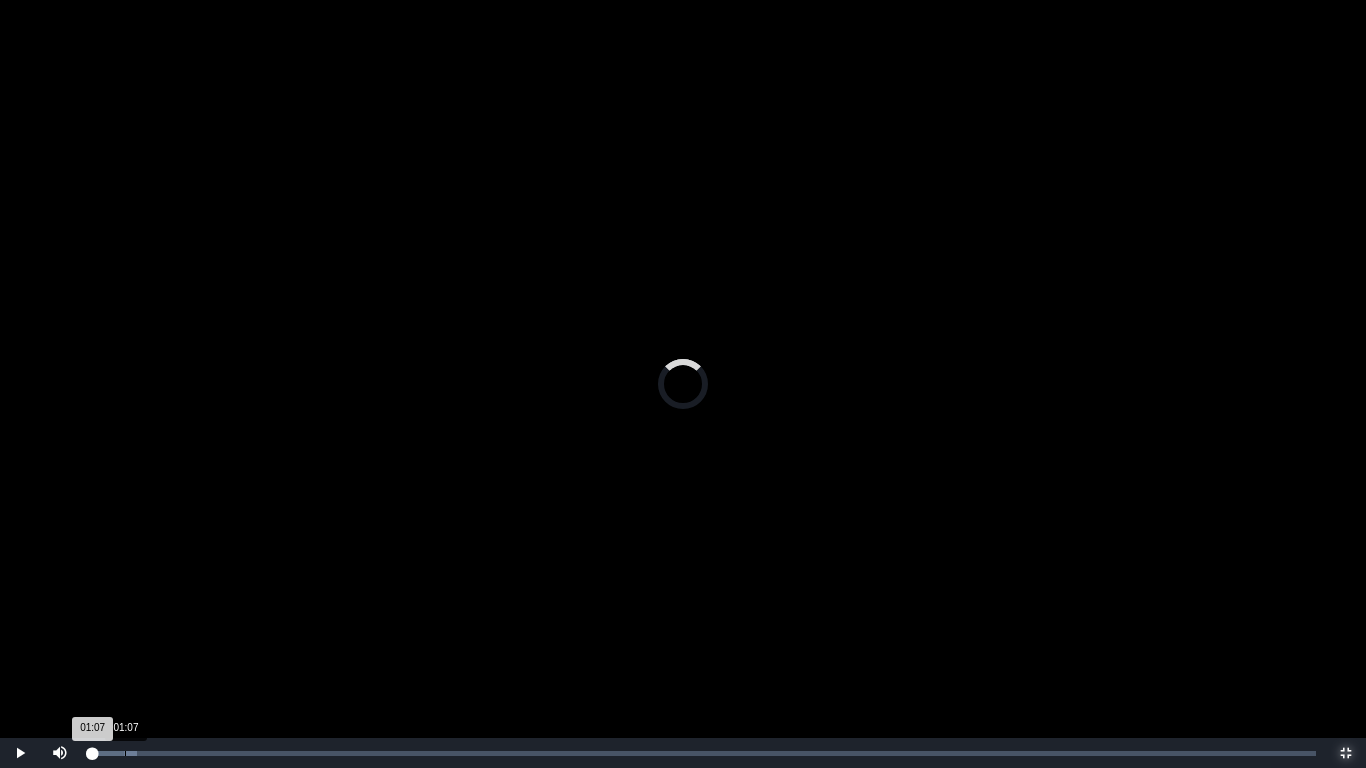 click on "Loaded : 0% 01:07 01:07 Progress : 0%" at bounding box center (703, 753) 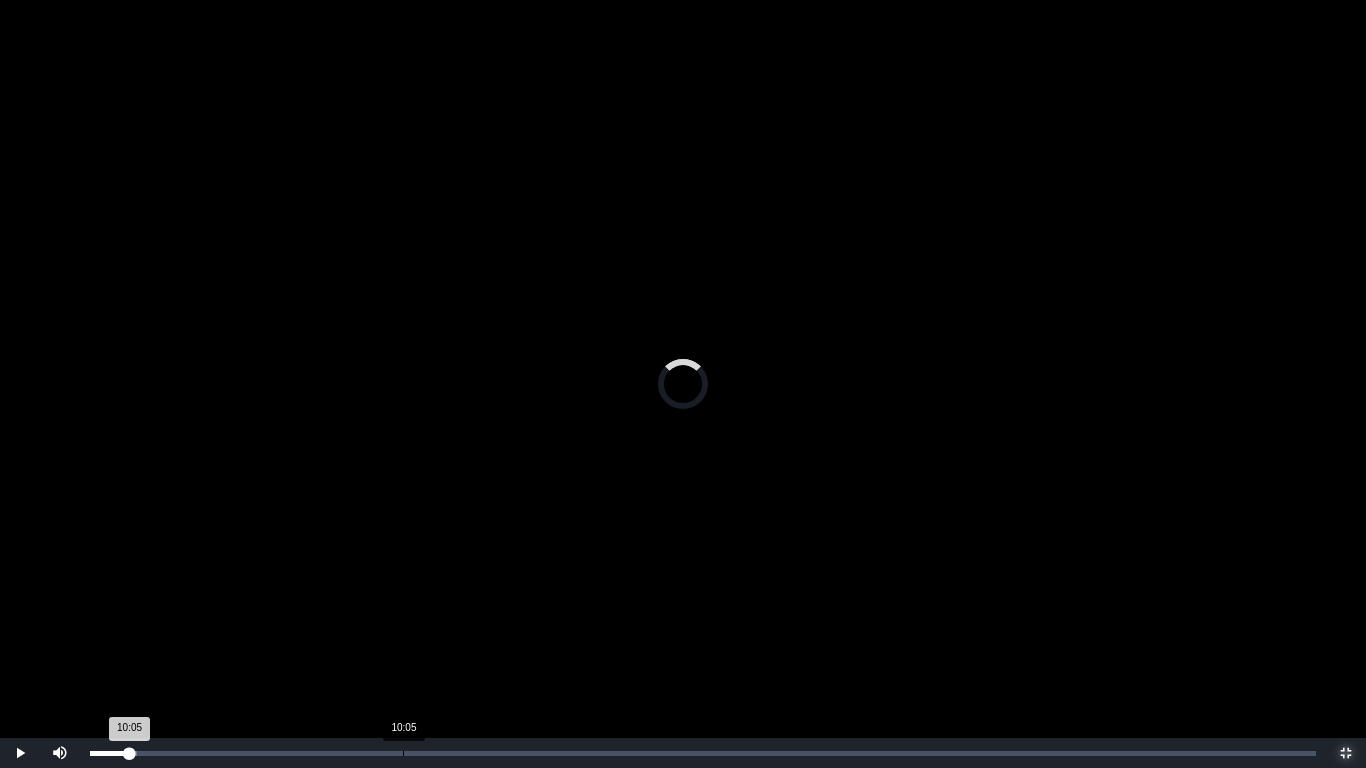 click on "10:05" at bounding box center [403, 753] 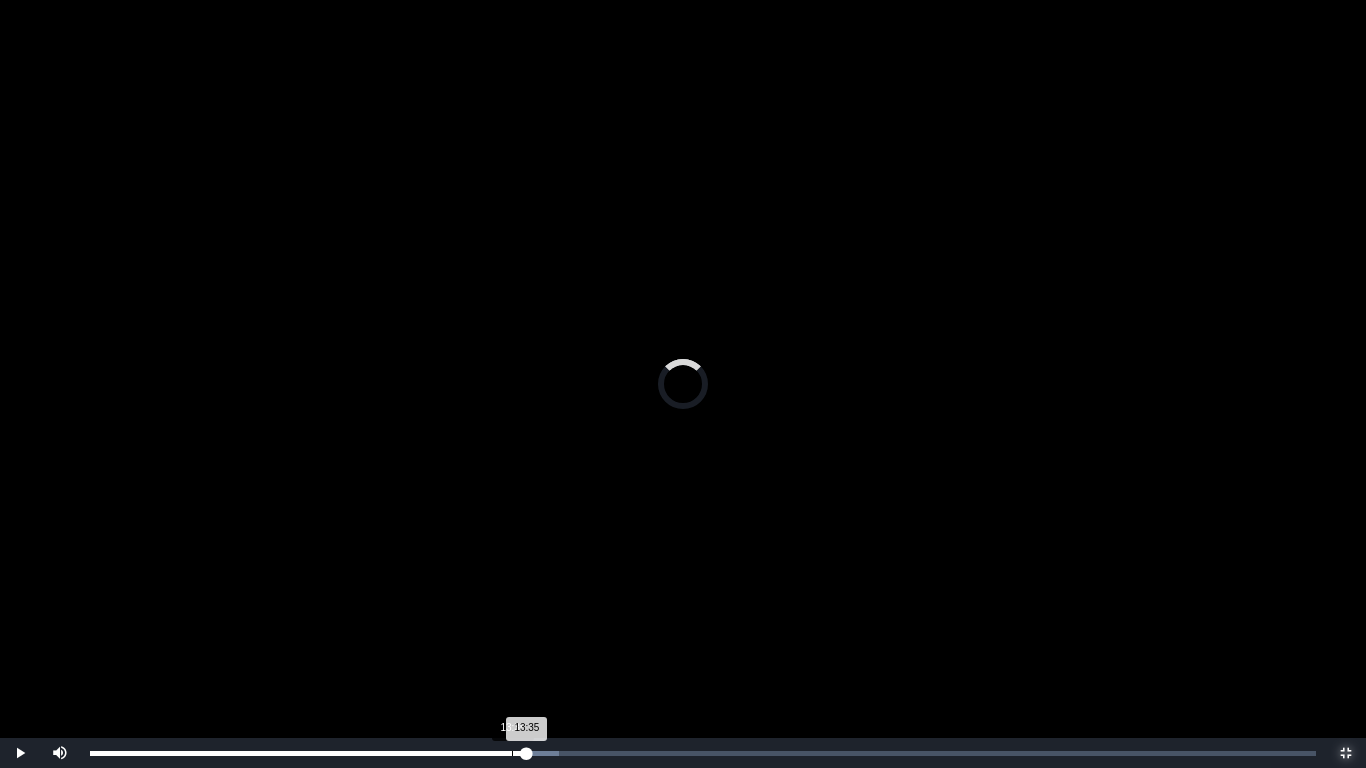 click on "13:35" at bounding box center (512, 753) 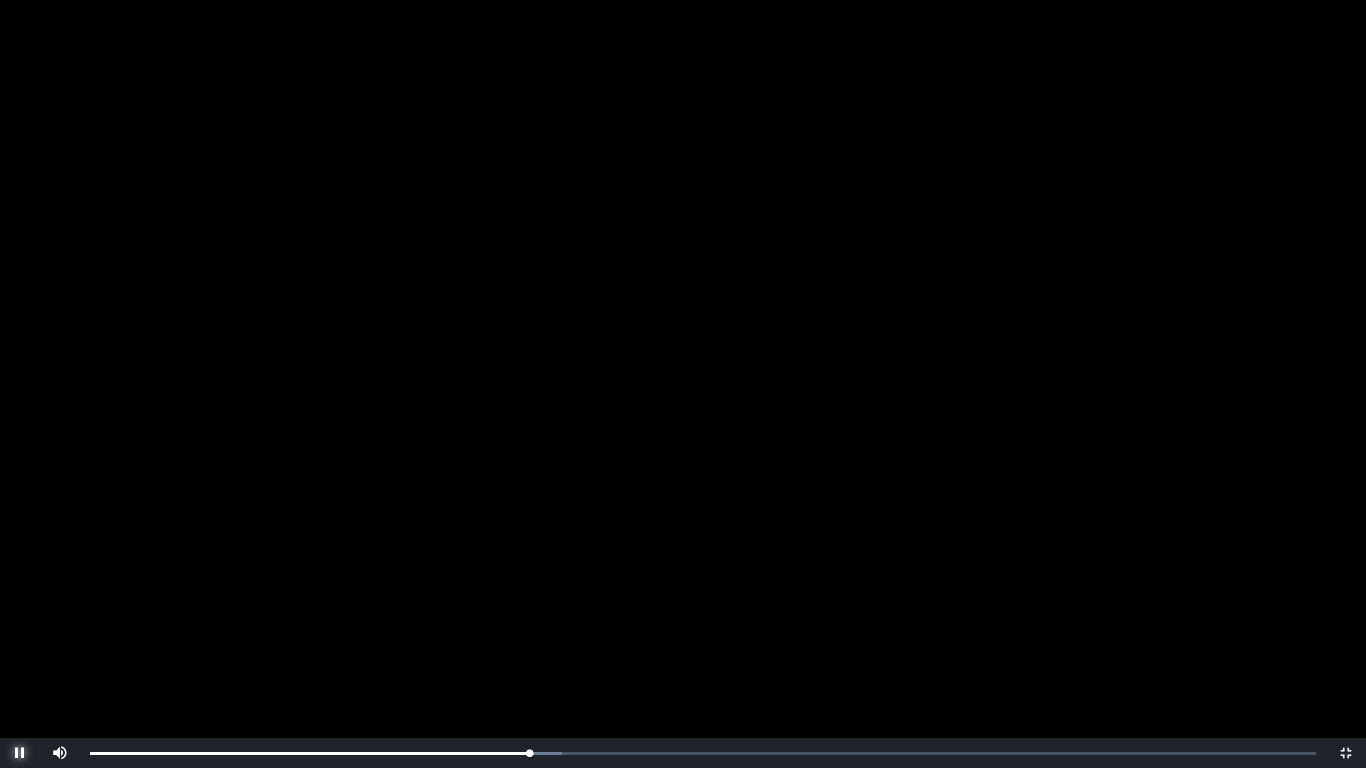 click at bounding box center [20, 753] 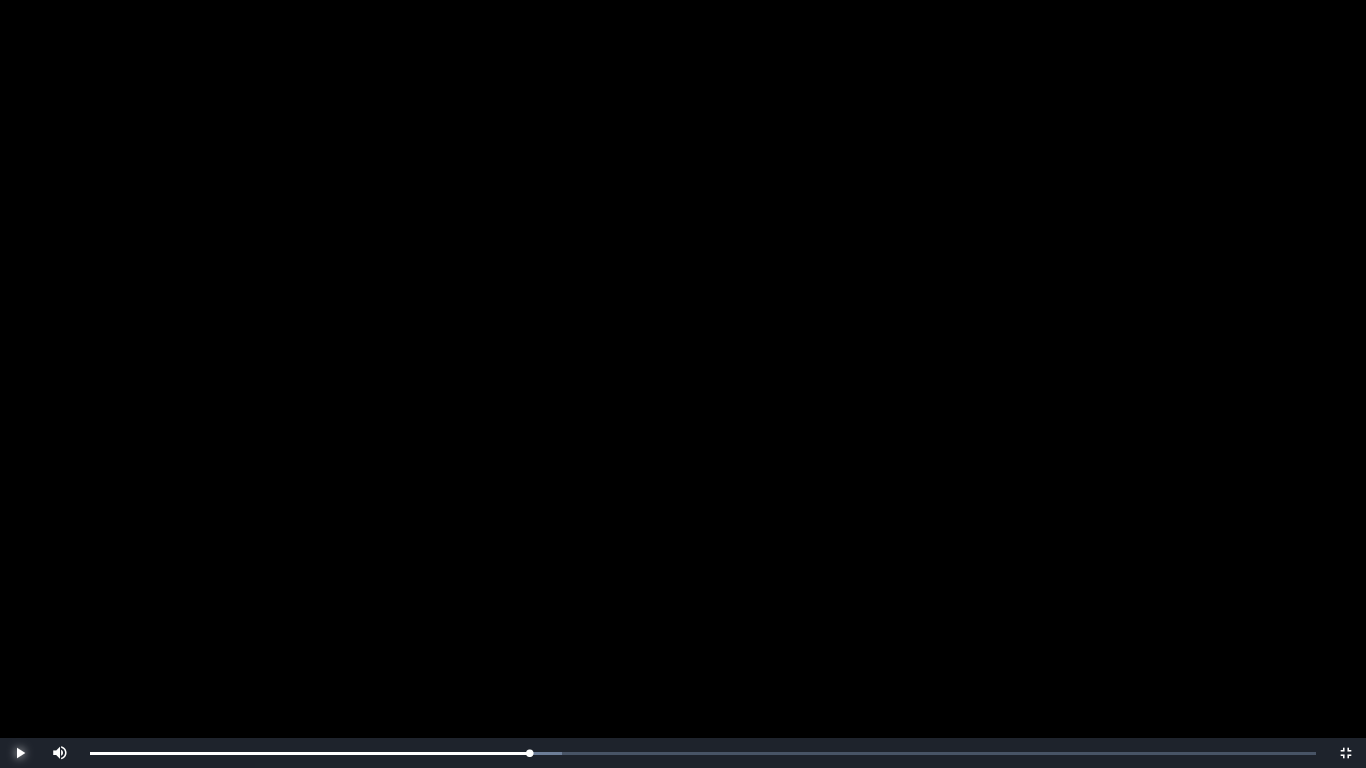 click at bounding box center [20, 753] 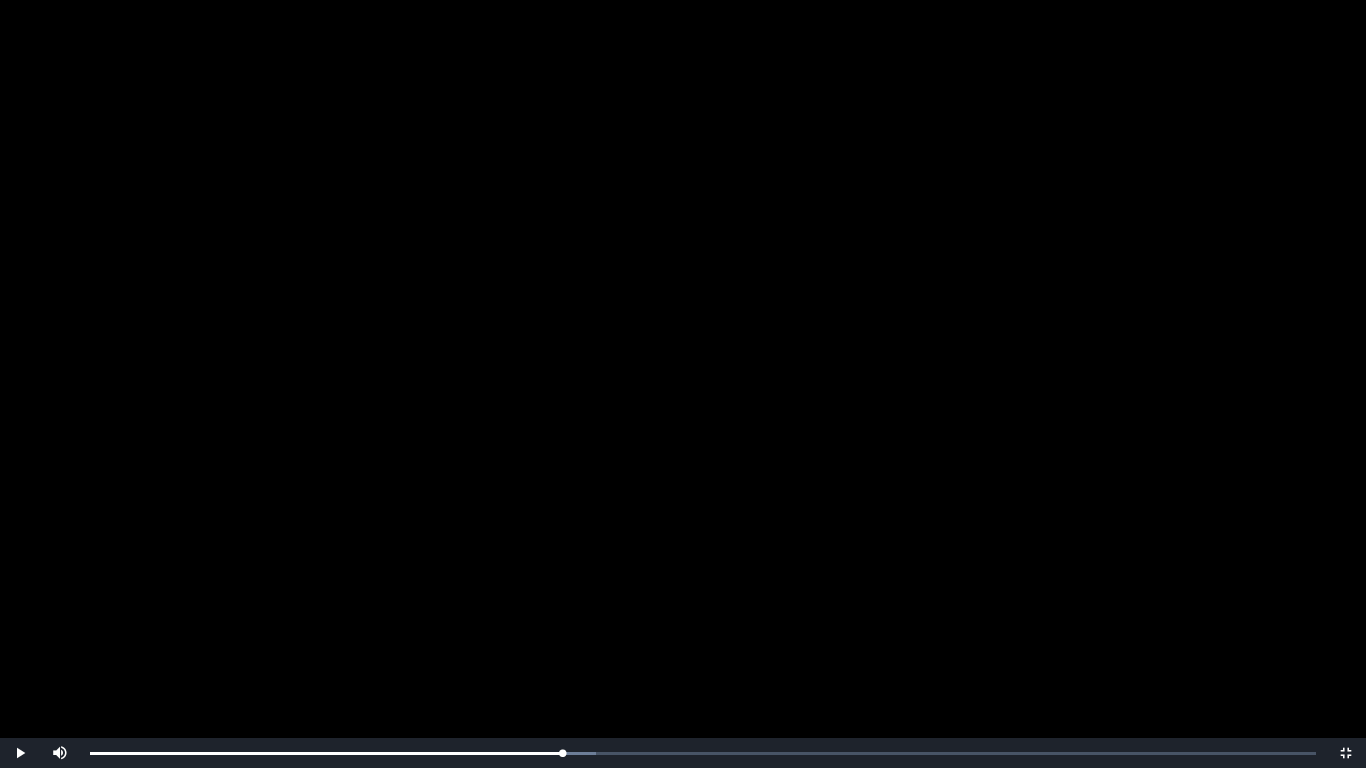 click at bounding box center (683, 384) 